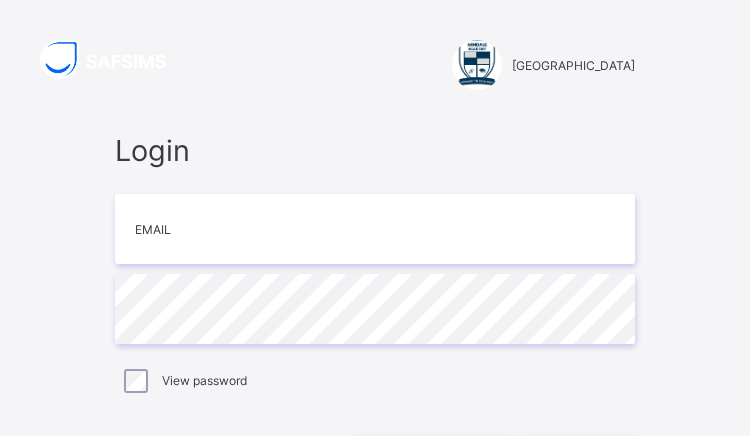 scroll, scrollTop: 0, scrollLeft: 0, axis: both 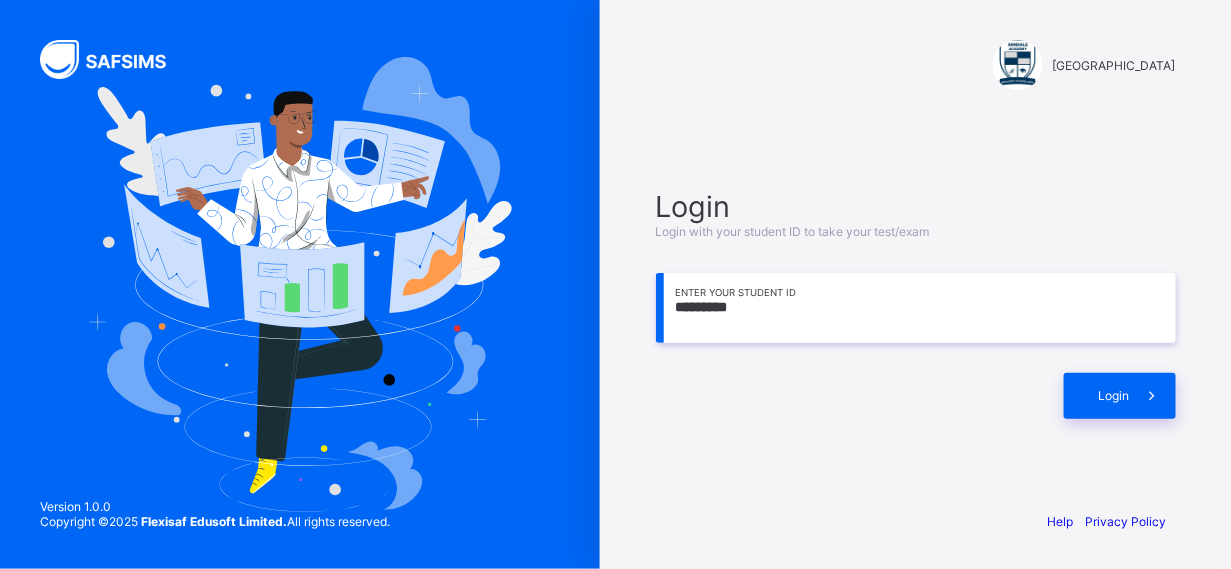 type on "*********" 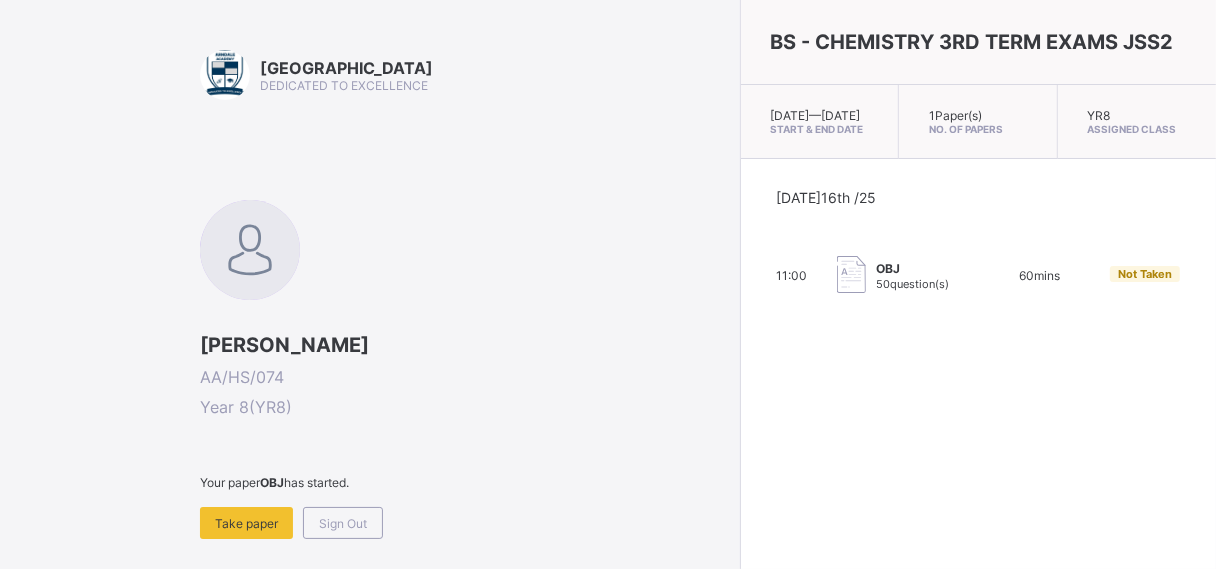click on "Take paper" at bounding box center (246, 523) 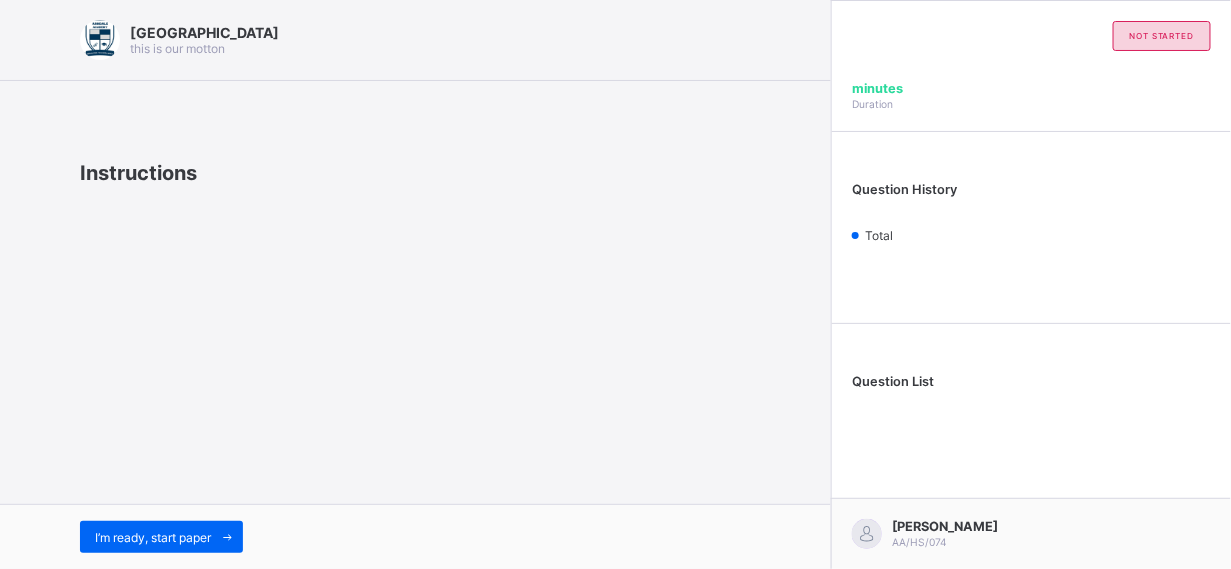 click at bounding box center [227, 537] 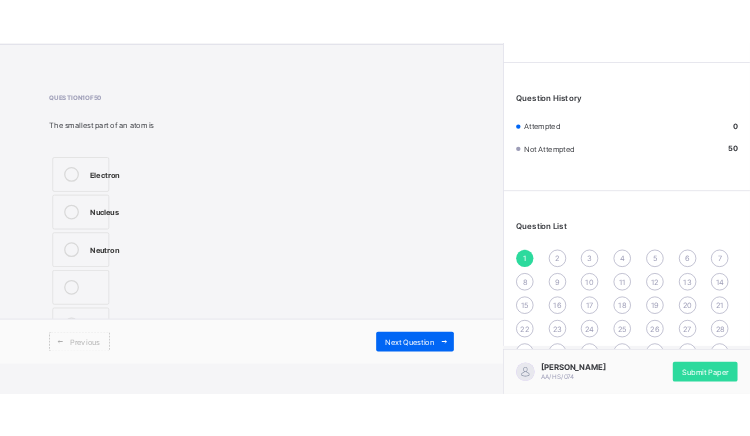scroll, scrollTop: 154, scrollLeft: 0, axis: vertical 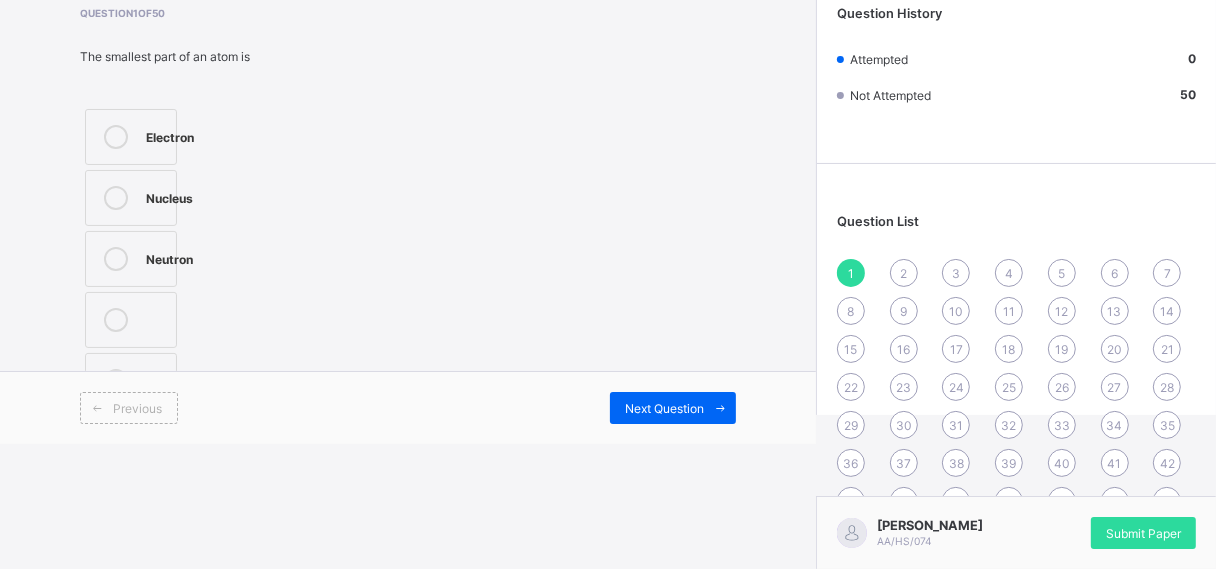 click on "Neutron" at bounding box center [131, 259] 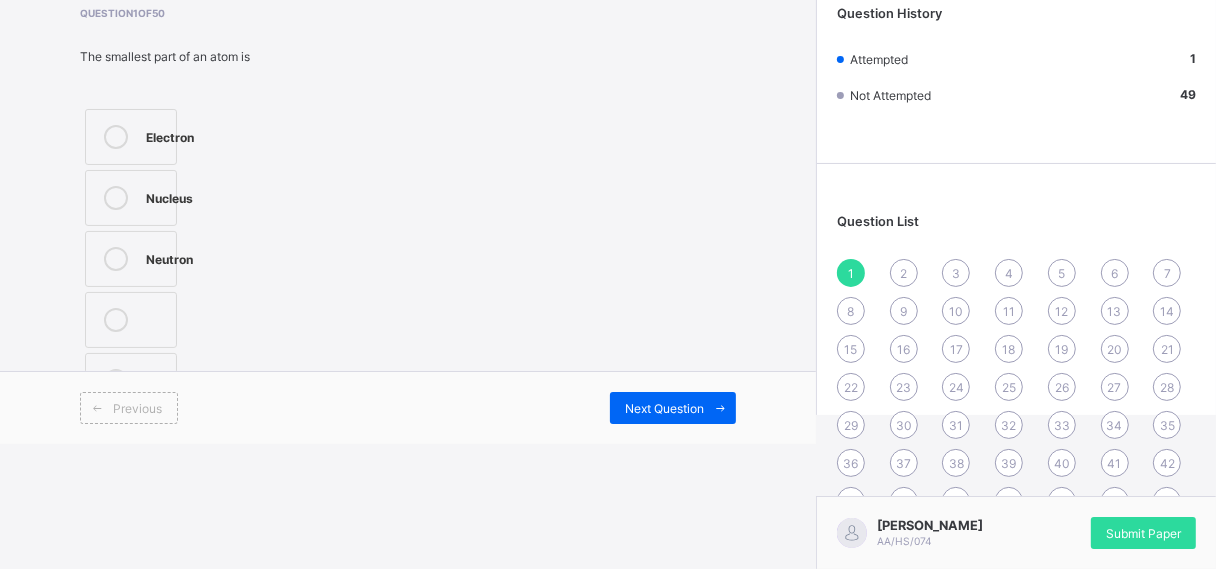 click on "Next Question" at bounding box center [673, 408] 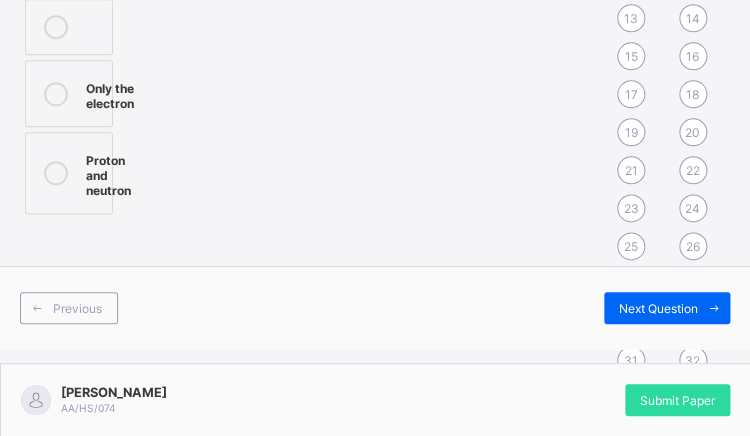 scroll, scrollTop: 442, scrollLeft: 0, axis: vertical 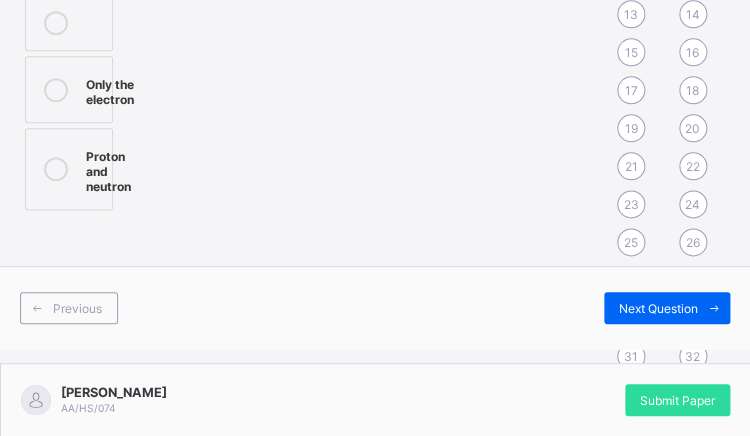 click on "Proton and neutron" at bounding box center [108, 169] 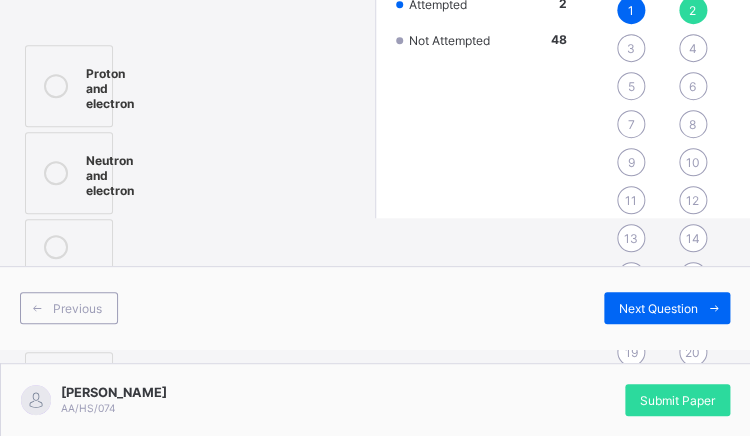 click at bounding box center [714, 308] 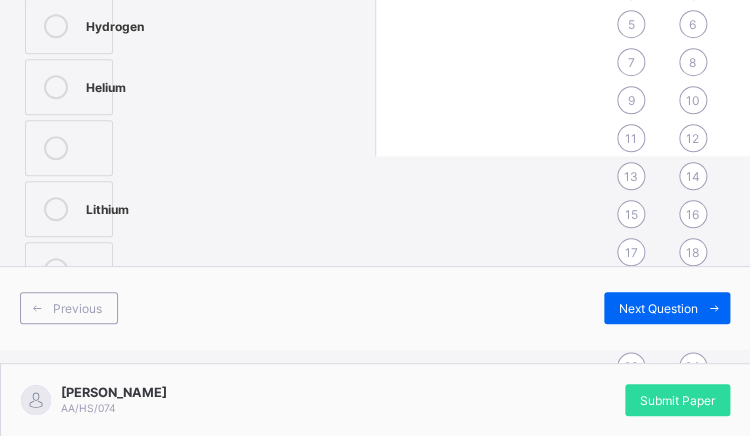 scroll, scrollTop: 283, scrollLeft: 0, axis: vertical 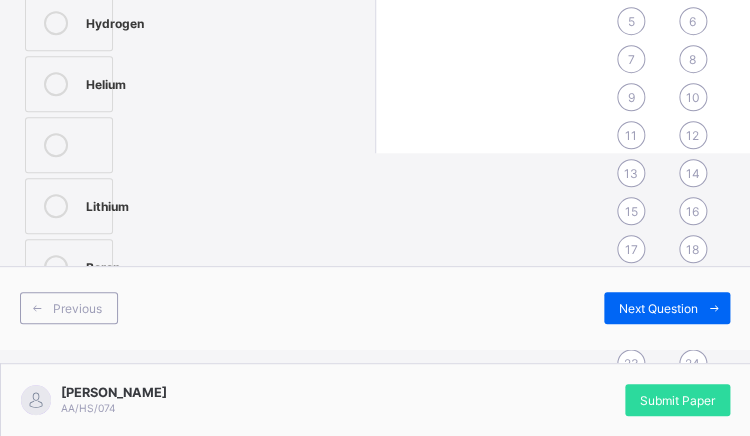 click on "Lithium" at bounding box center (107, 204) 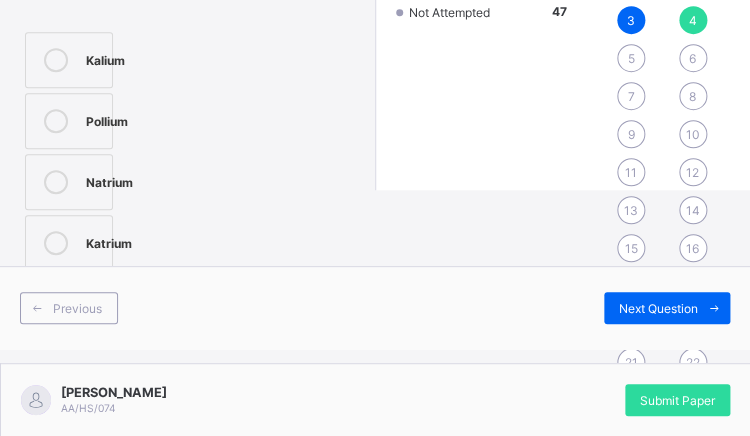 scroll, scrollTop: 254, scrollLeft: 0, axis: vertical 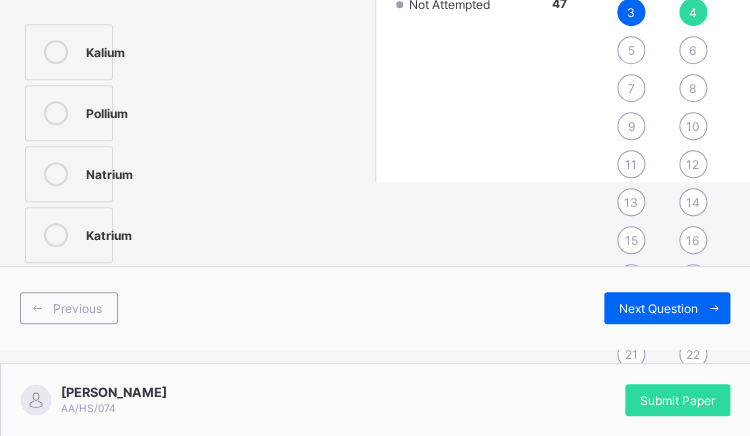 click on "Katrium" at bounding box center (109, 233) 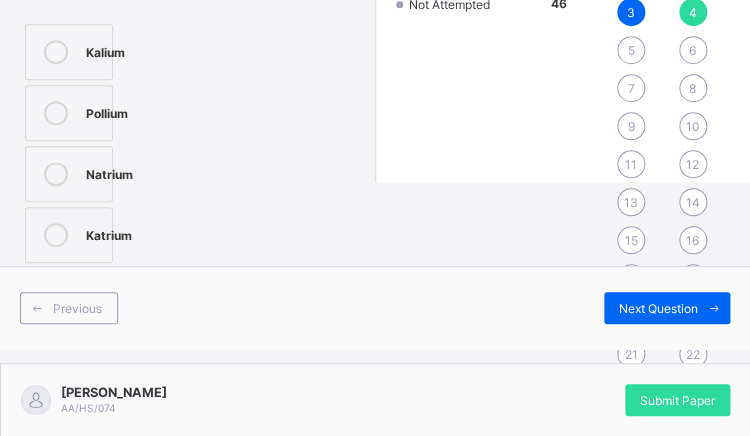 click at bounding box center [714, 308] 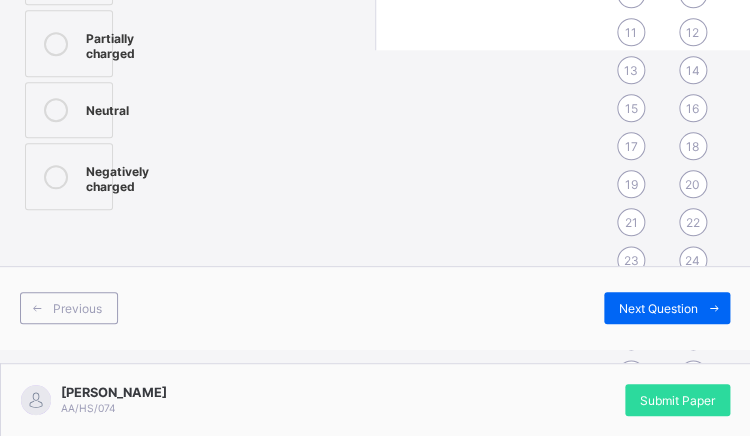 scroll, scrollTop: 395, scrollLeft: 0, axis: vertical 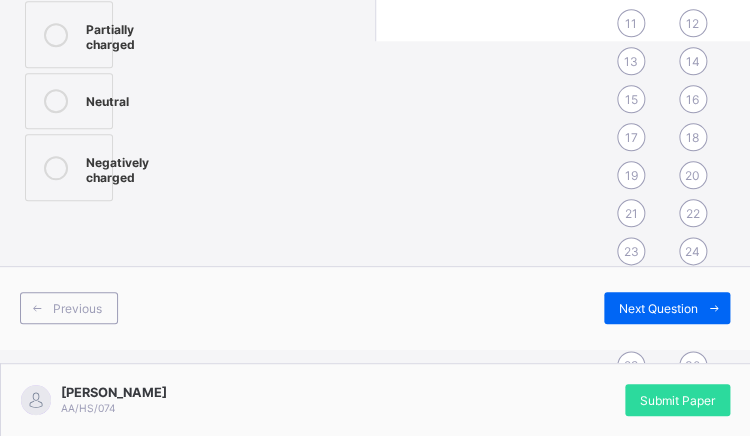 click on "Neutral" at bounding box center [69, 101] 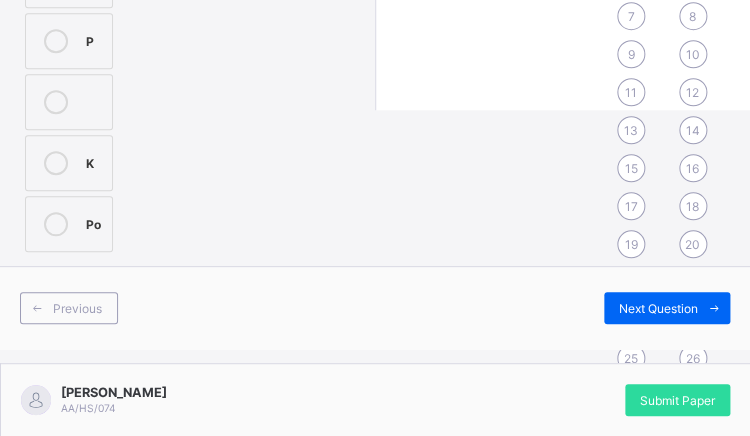 scroll, scrollTop: 298, scrollLeft: 0, axis: vertical 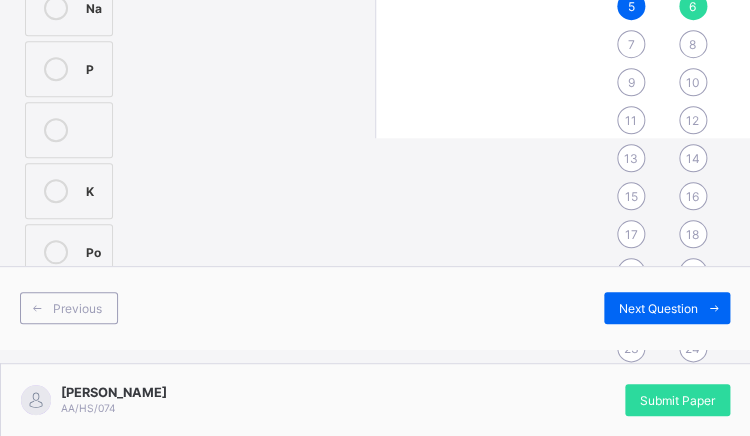 click on "K" at bounding box center (69, 191) 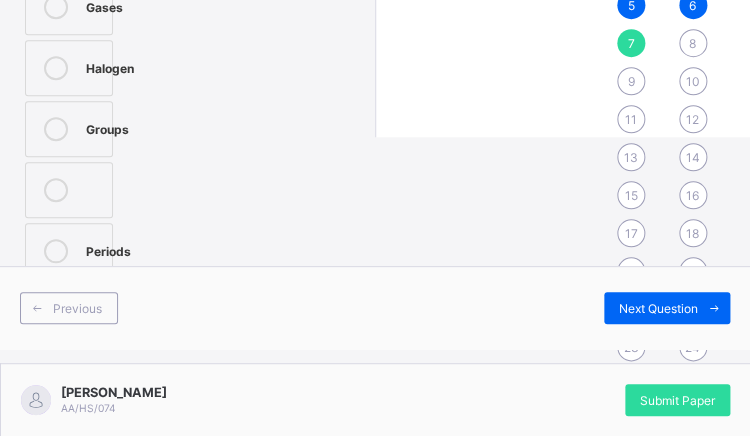 scroll, scrollTop: 306, scrollLeft: 0, axis: vertical 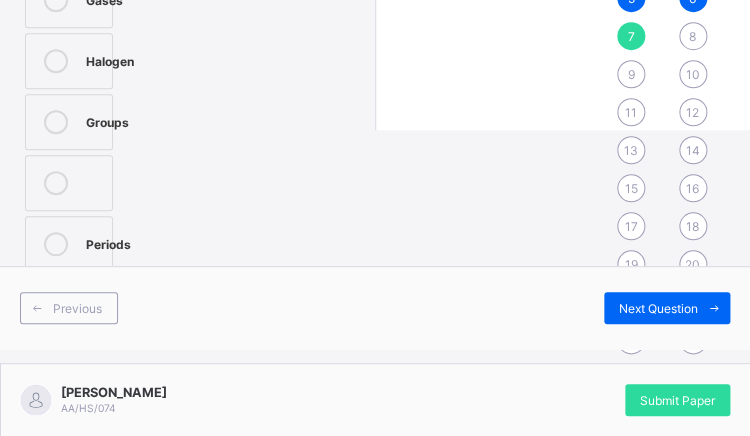 click on "Groups" at bounding box center (107, 120) 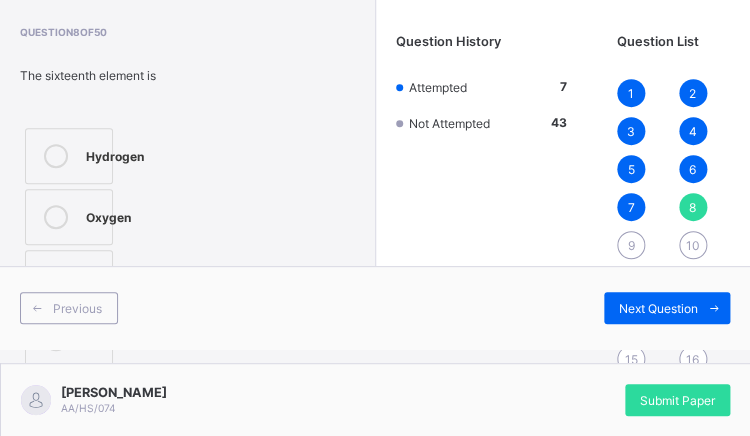 scroll, scrollTop: 134, scrollLeft: 0, axis: vertical 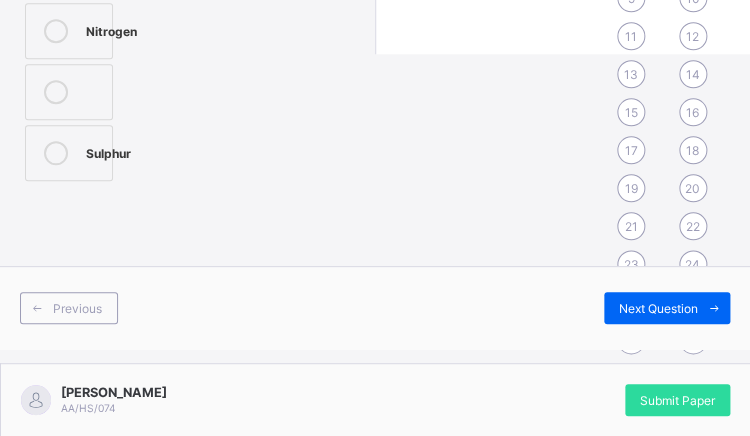 click at bounding box center (56, 153) 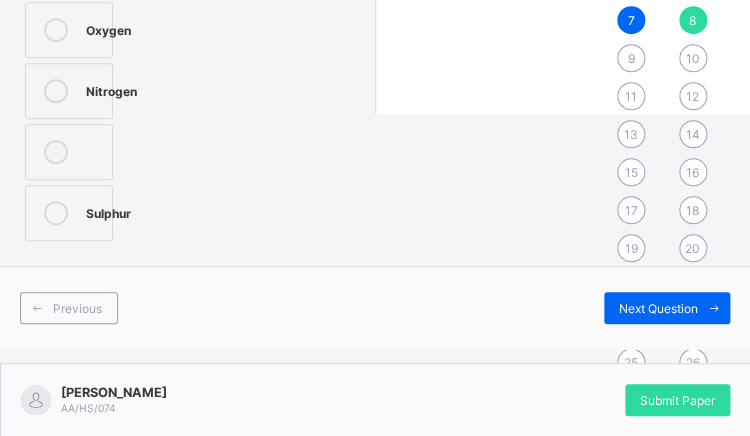 scroll, scrollTop: 260, scrollLeft: 0, axis: vertical 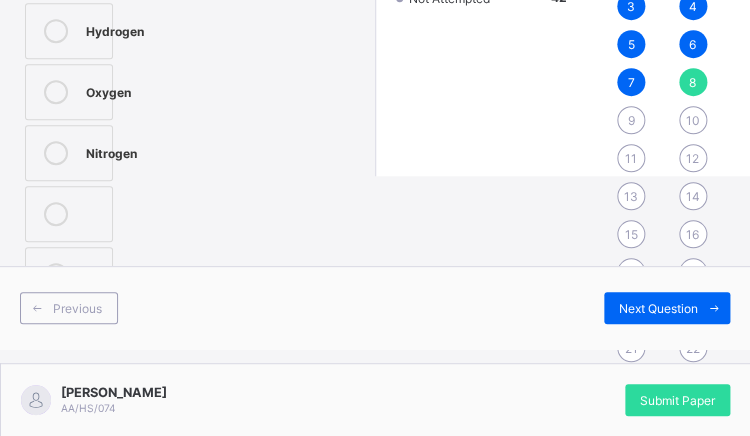 click on "Next Question" at bounding box center [667, 308] 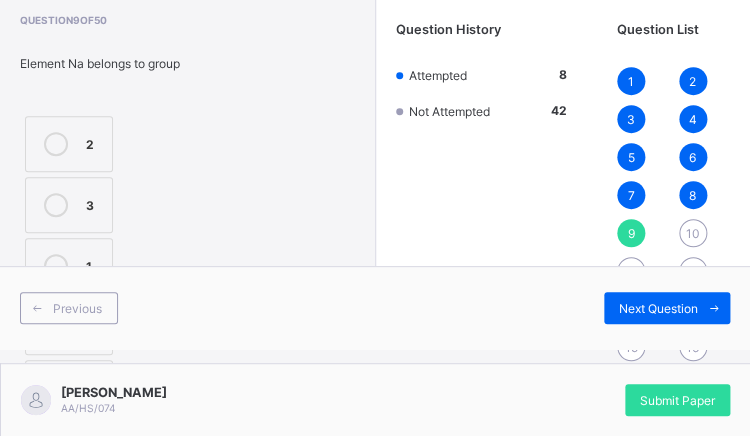scroll, scrollTop: 133, scrollLeft: 0, axis: vertical 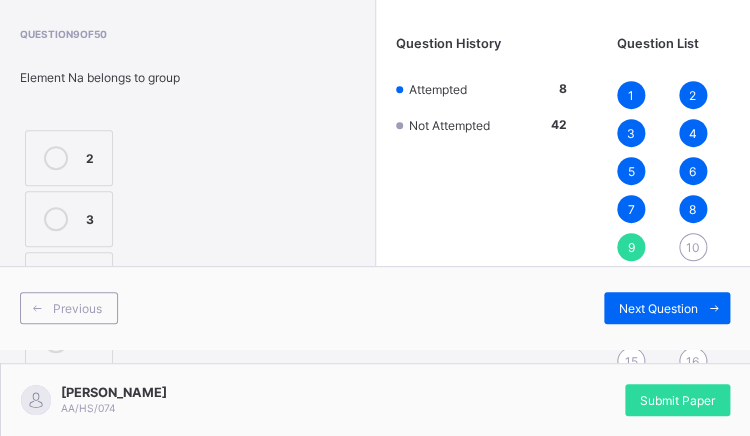 click at bounding box center [56, 158] 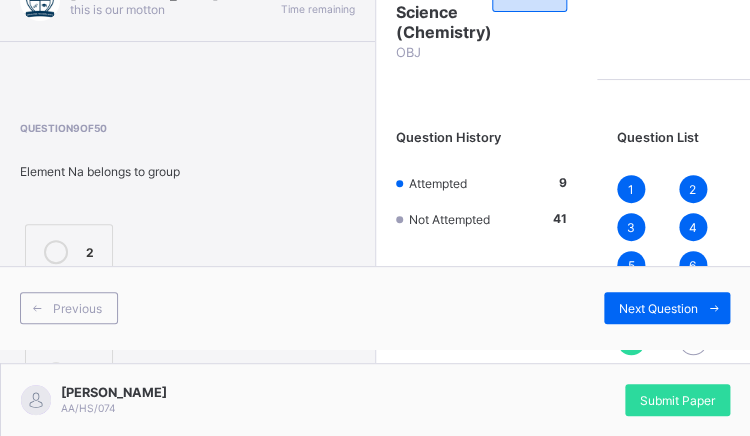 scroll, scrollTop: 80, scrollLeft: 0, axis: vertical 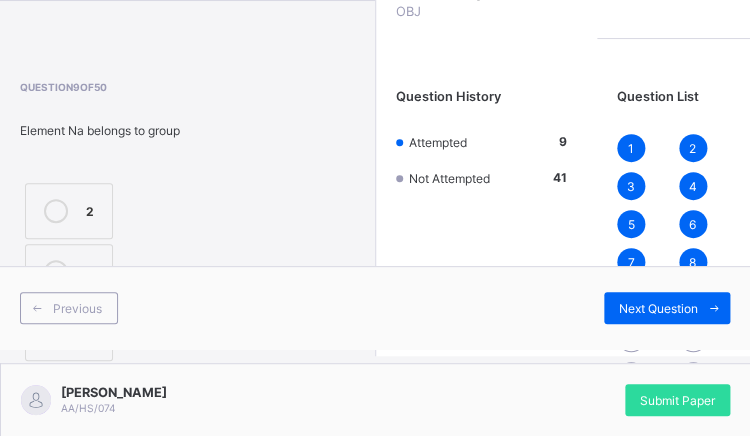 click on "Next Question" at bounding box center [658, 308] 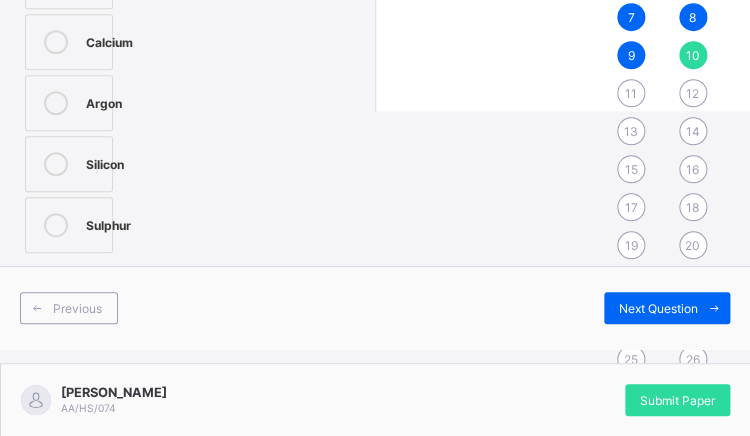 scroll, scrollTop: 328, scrollLeft: 0, axis: vertical 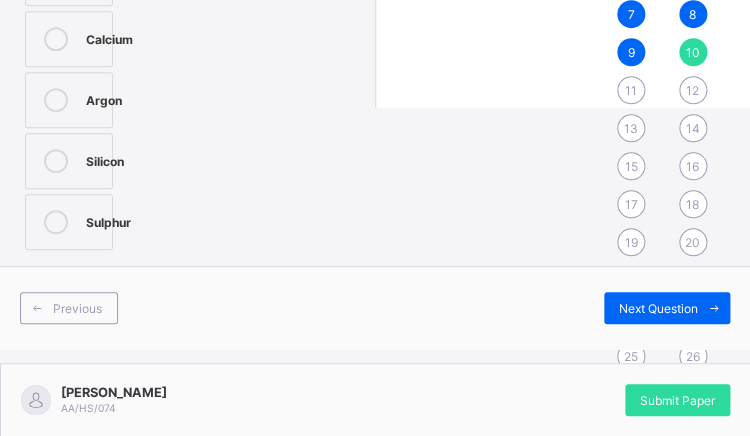 click on "Argon" at bounding box center (69, 100) 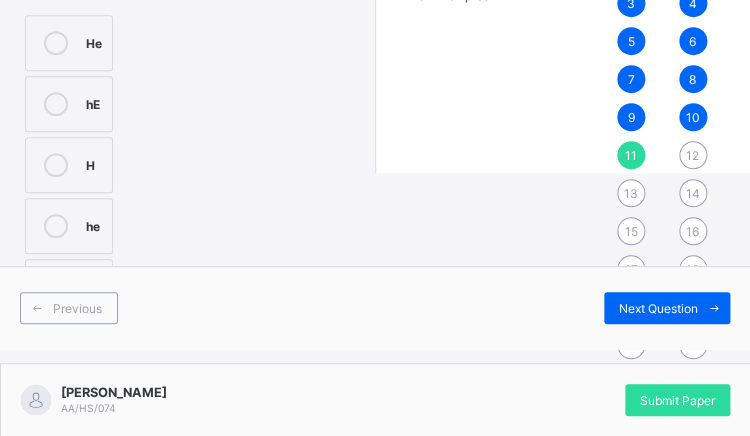 scroll, scrollTop: 263, scrollLeft: 0, axis: vertical 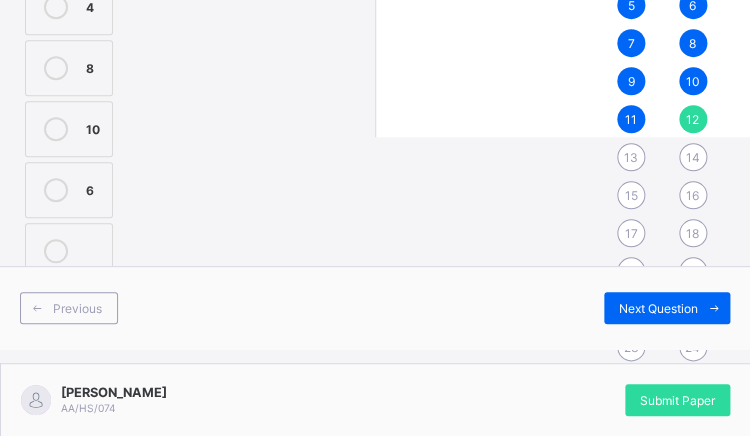 click at bounding box center (56, 129) 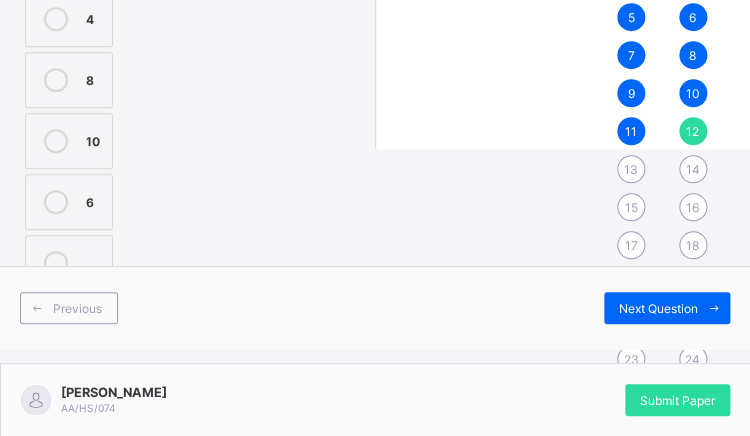 click on "Next Question" at bounding box center (667, 308) 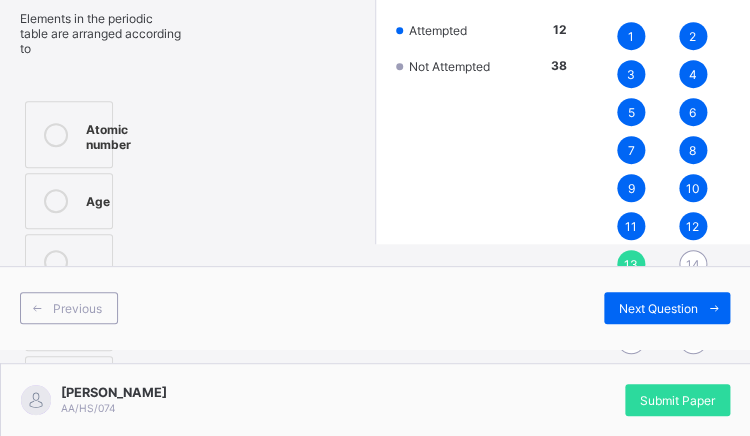 scroll, scrollTop: 191, scrollLeft: 0, axis: vertical 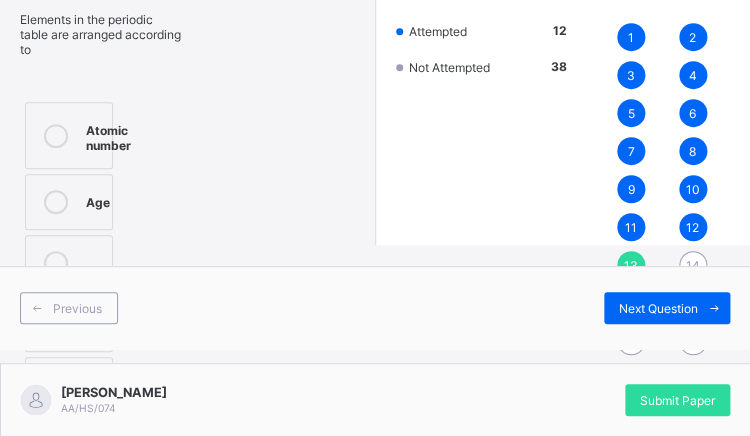 click on "Atomic number" at bounding box center [69, 135] 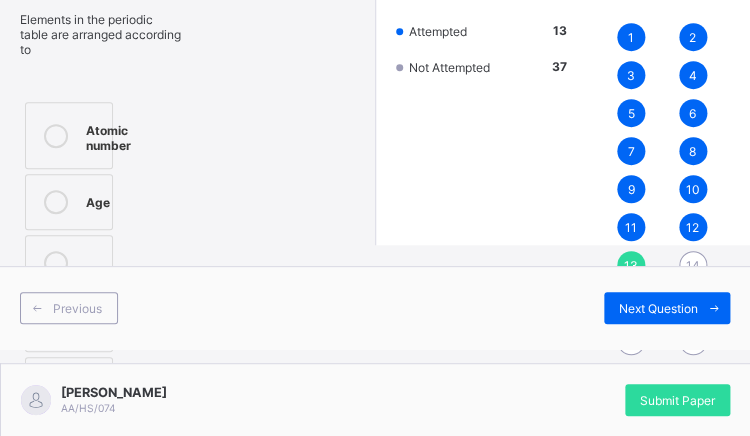 click on "Next Question" at bounding box center (667, 308) 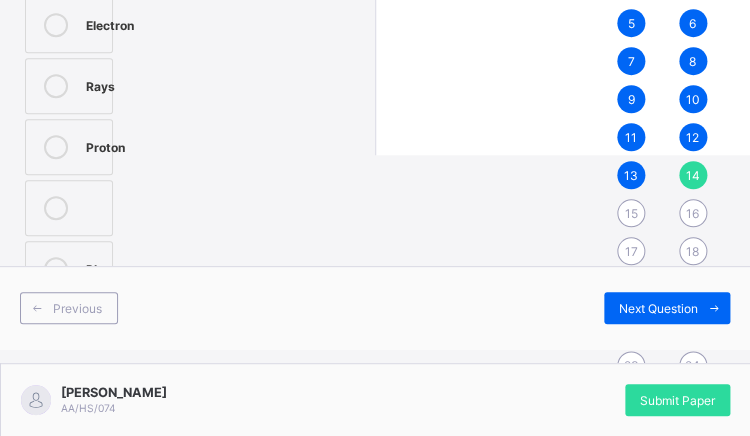 scroll, scrollTop: 281, scrollLeft: 0, axis: vertical 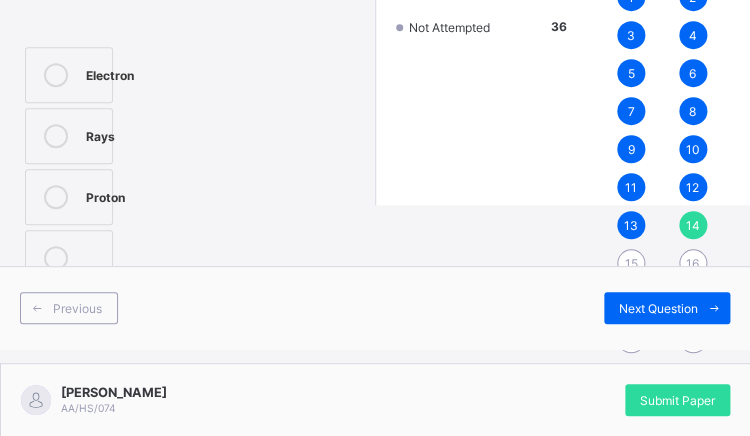 click at bounding box center [714, 308] 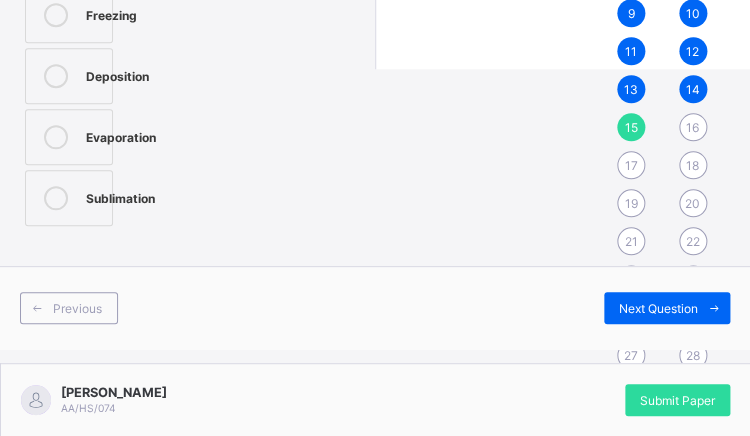 scroll, scrollTop: 369, scrollLeft: 0, axis: vertical 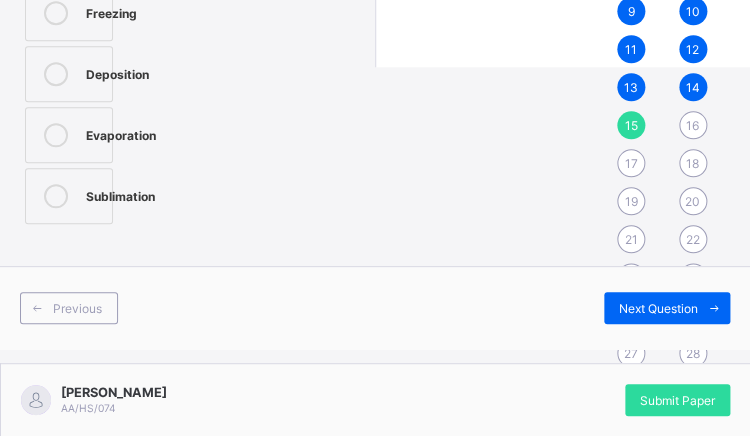 click at bounding box center [56, 135] 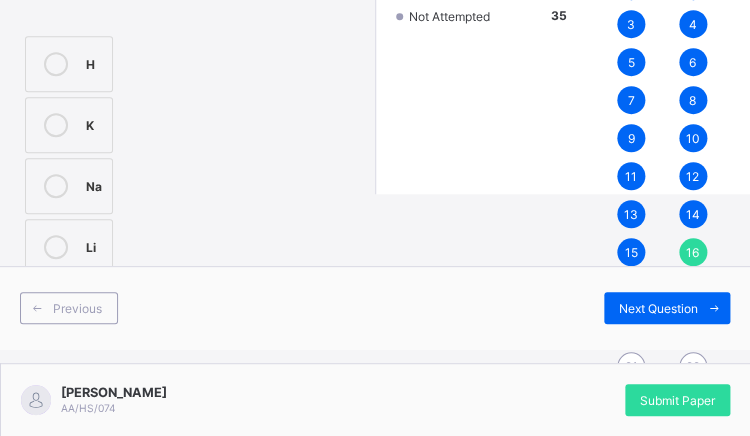 scroll, scrollTop: 238, scrollLeft: 0, axis: vertical 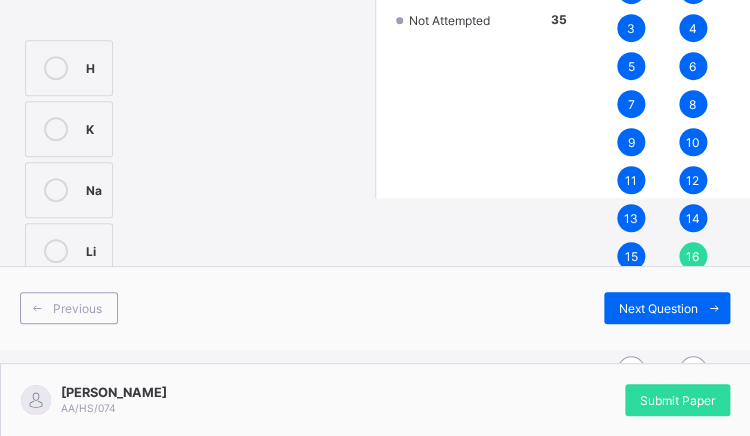 click at bounding box center [56, 129] 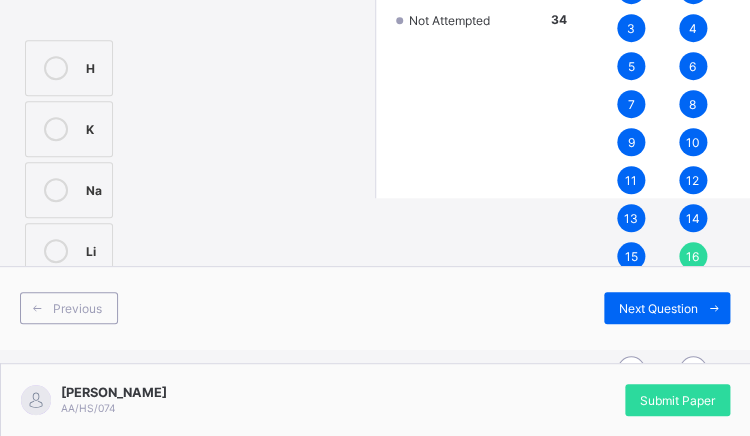click at bounding box center [714, 308] 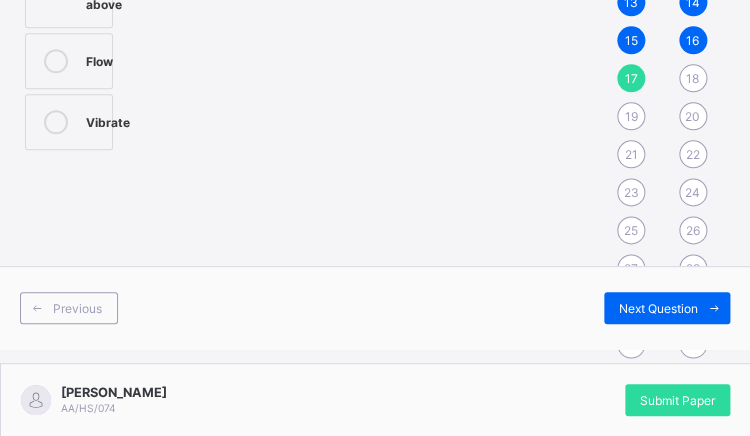 scroll, scrollTop: 460, scrollLeft: 0, axis: vertical 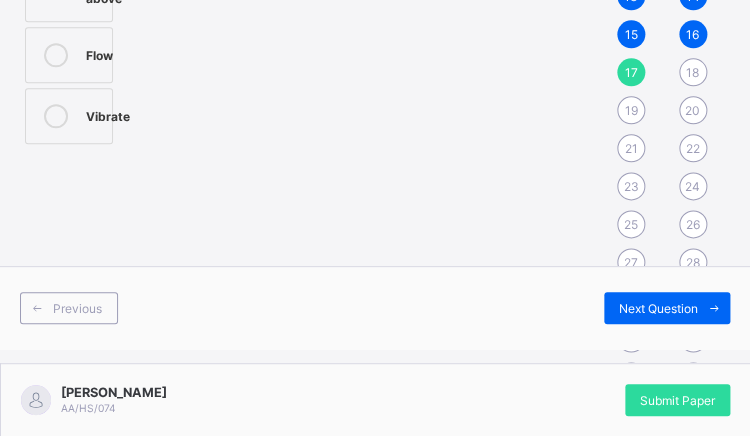click at bounding box center [56, 55] 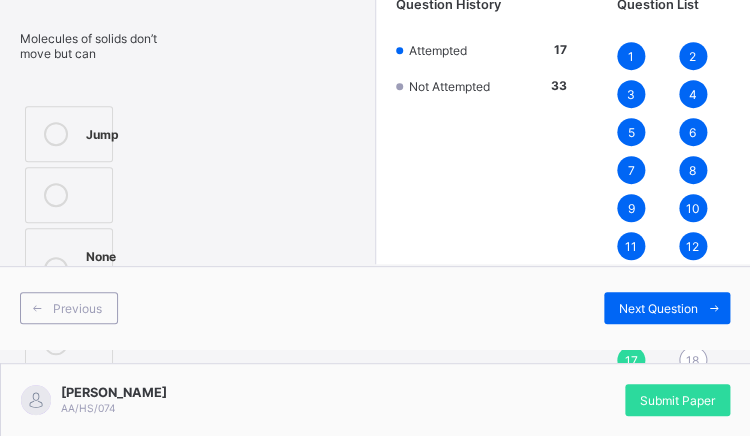 scroll, scrollTop: 152, scrollLeft: 0, axis: vertical 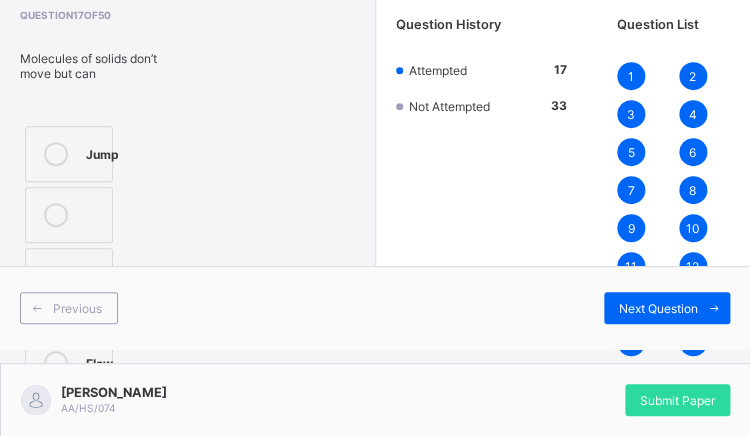 click at bounding box center [714, 308] 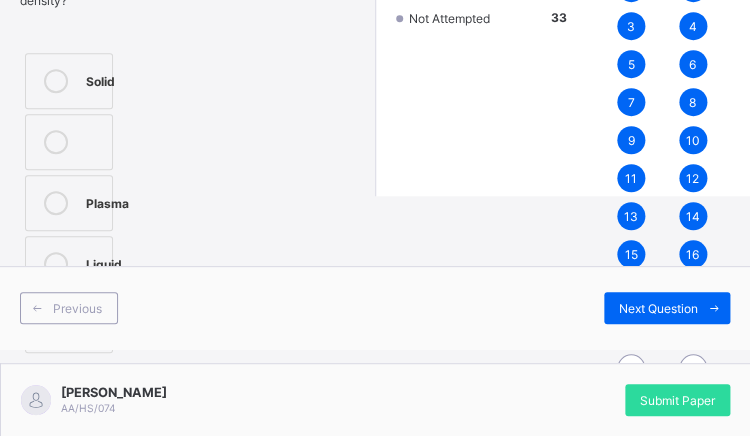 scroll, scrollTop: 172, scrollLeft: 0, axis: vertical 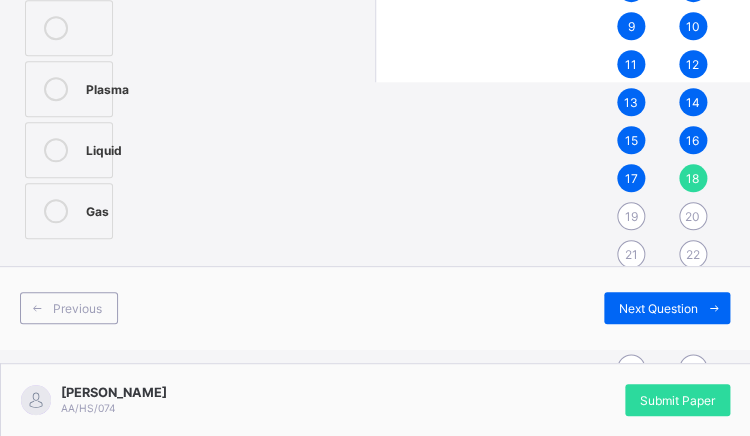 click on "17" at bounding box center [631, 178] 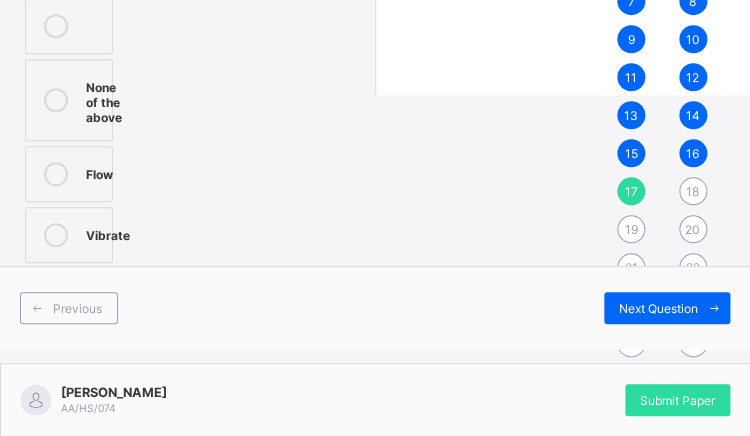 scroll, scrollTop: 327, scrollLeft: 0, axis: vertical 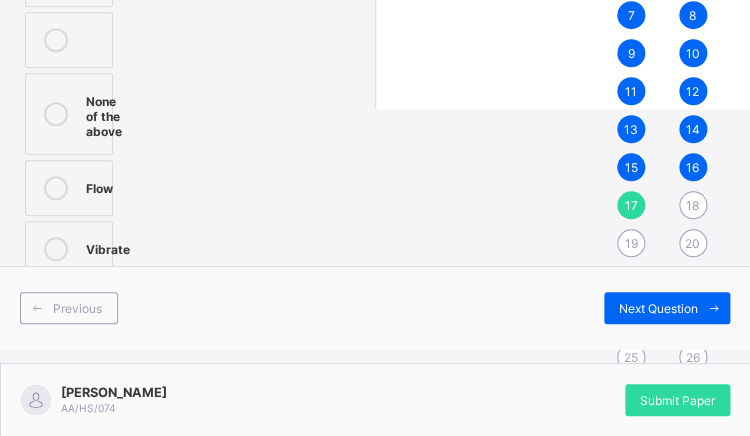 click at bounding box center (56, 114) 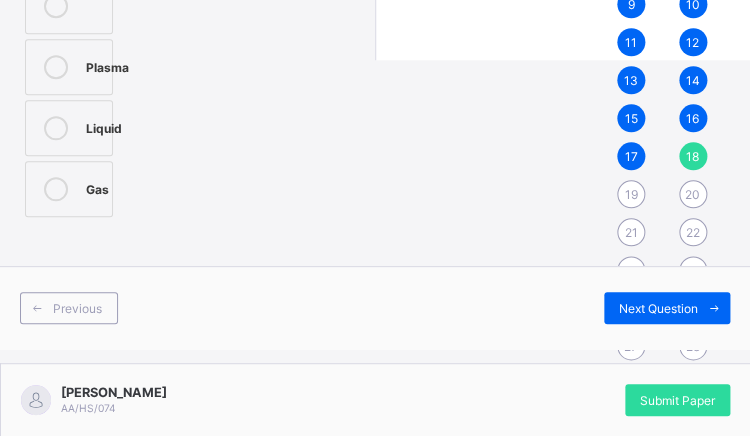 scroll, scrollTop: 377, scrollLeft: 0, axis: vertical 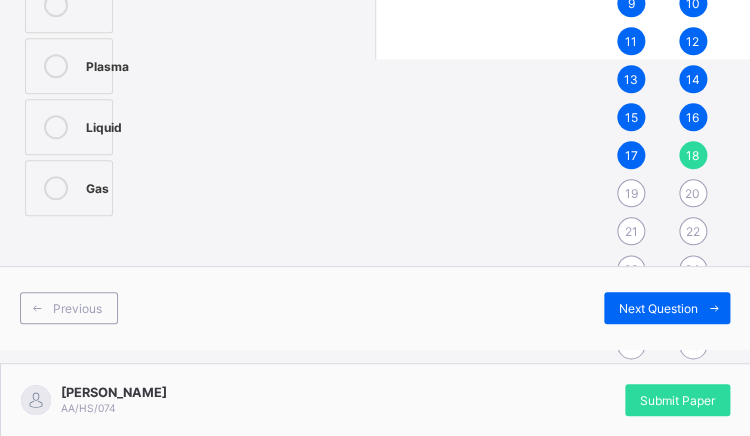 click at bounding box center (56, 188) 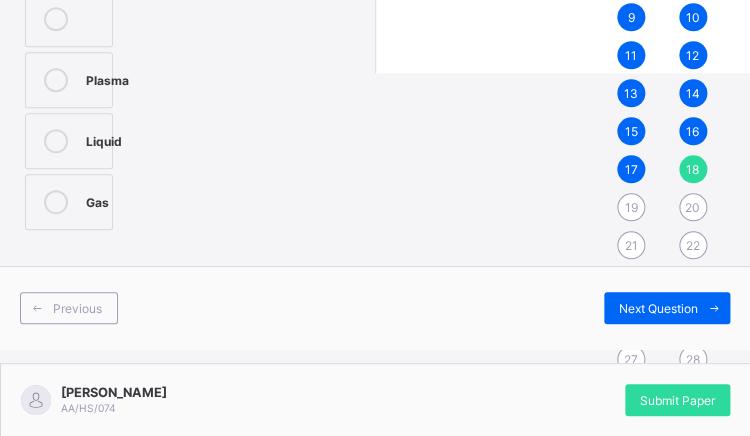 scroll, scrollTop: 365, scrollLeft: 0, axis: vertical 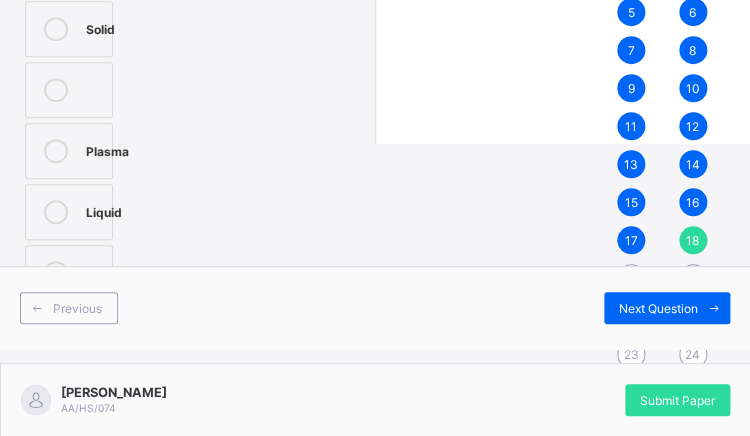 click at bounding box center (714, 308) 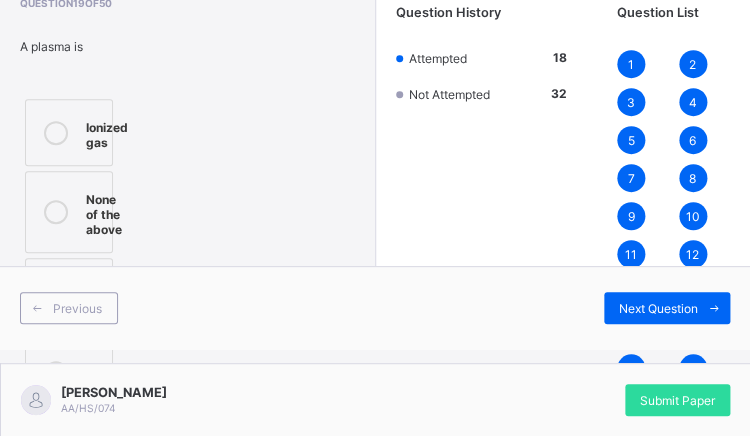 scroll, scrollTop: 163, scrollLeft: 0, axis: vertical 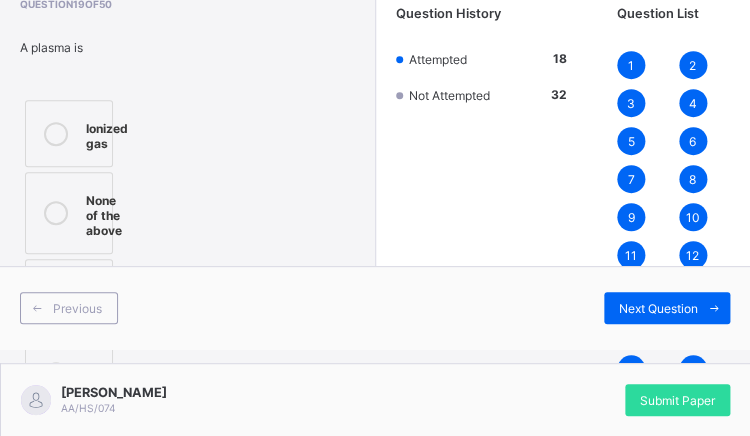 click at bounding box center (56, 134) 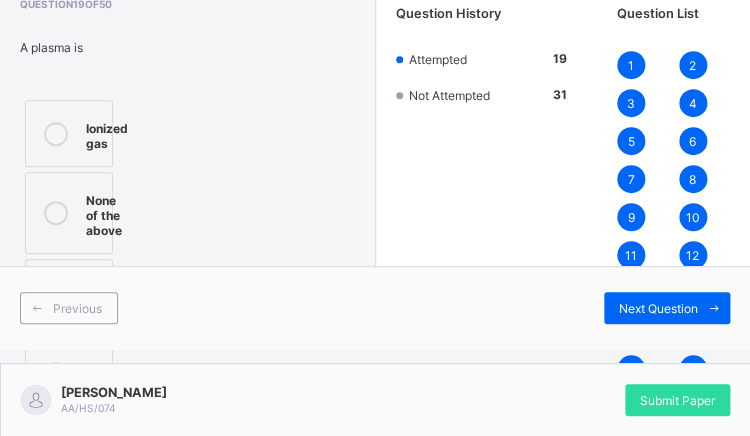 click at bounding box center (714, 308) 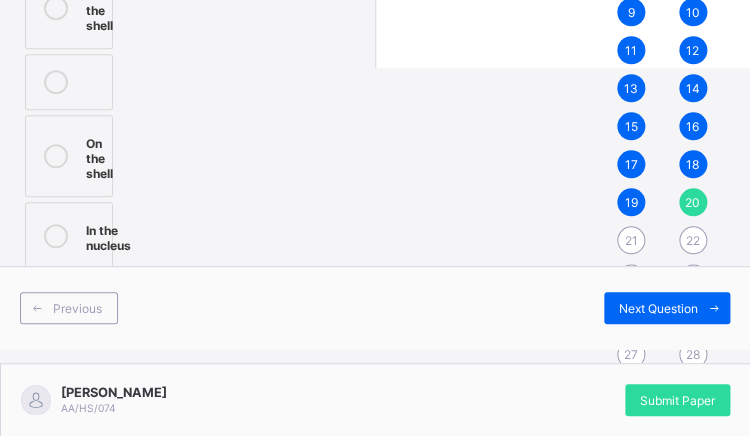 scroll, scrollTop: 374, scrollLeft: 0, axis: vertical 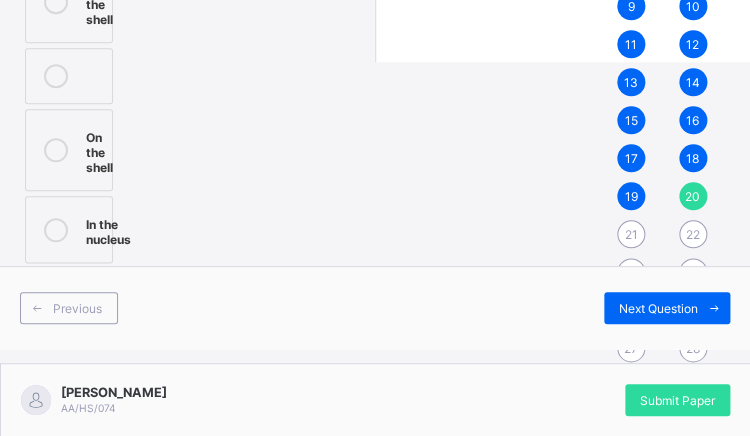click at bounding box center (56, 150) 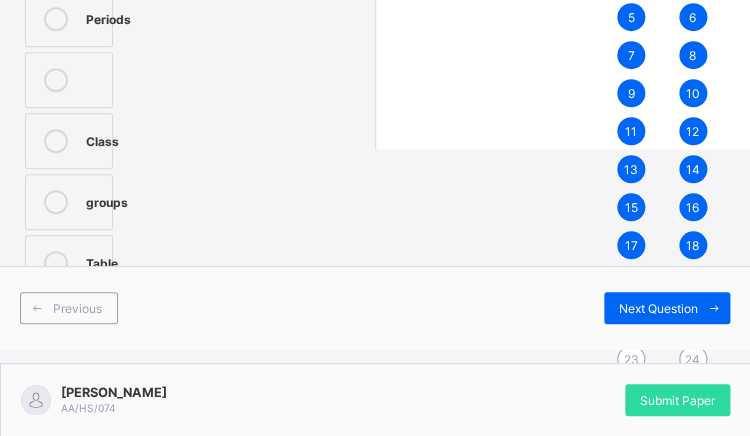 scroll, scrollTop: 333, scrollLeft: 0, axis: vertical 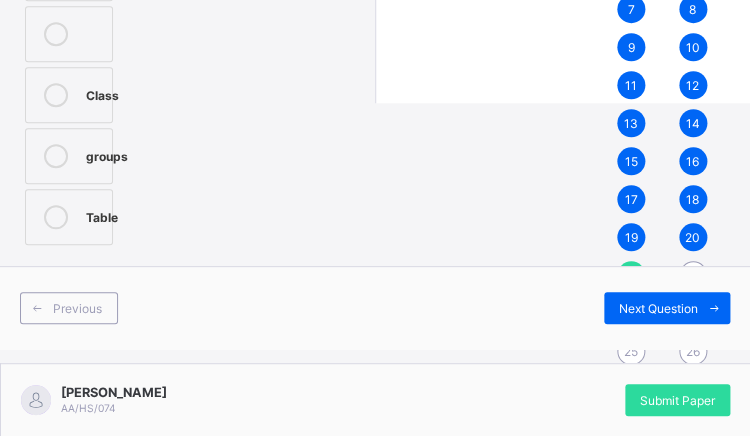 click at bounding box center (56, 156) 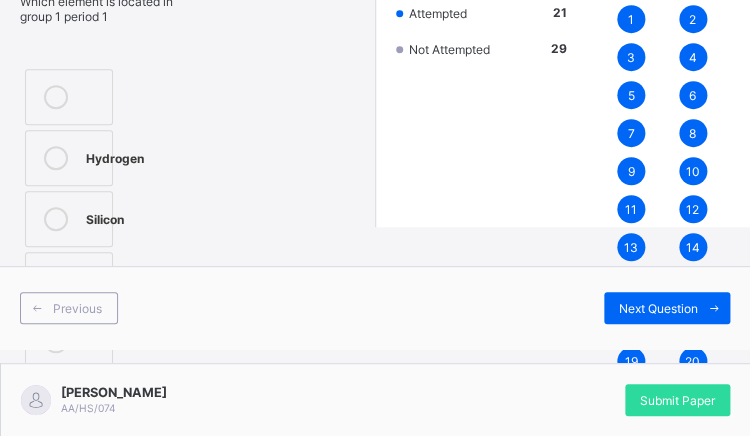 click on "6" at bounding box center (692, 95) 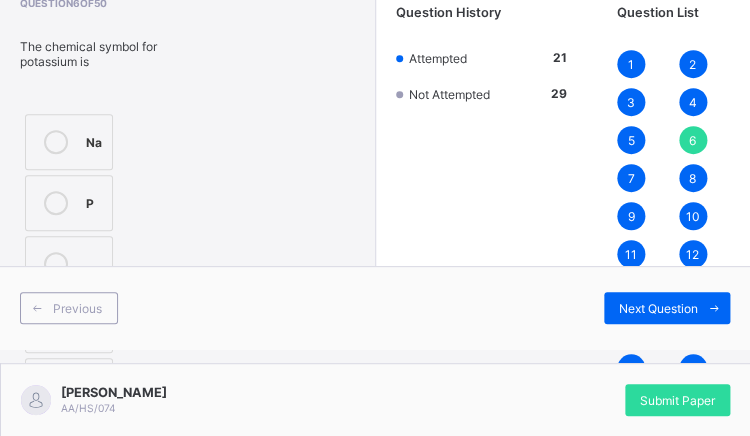 scroll, scrollTop: 162, scrollLeft: 0, axis: vertical 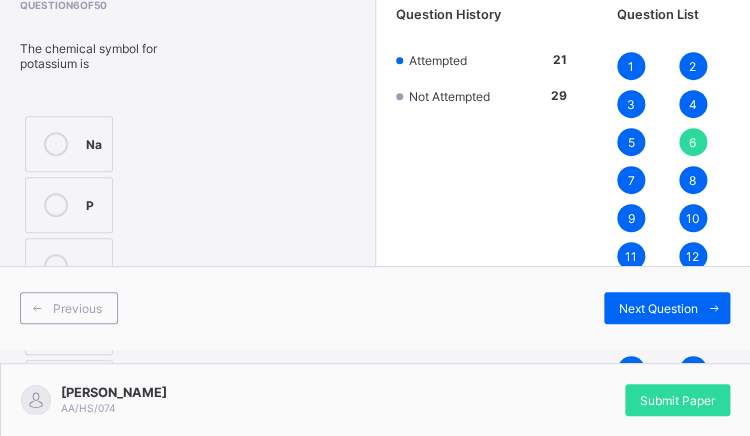 click on "8" at bounding box center (693, 180) 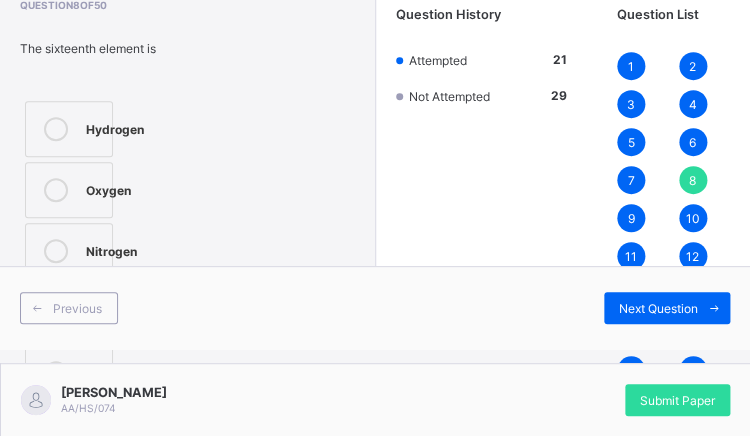 click on "7" at bounding box center (631, 180) 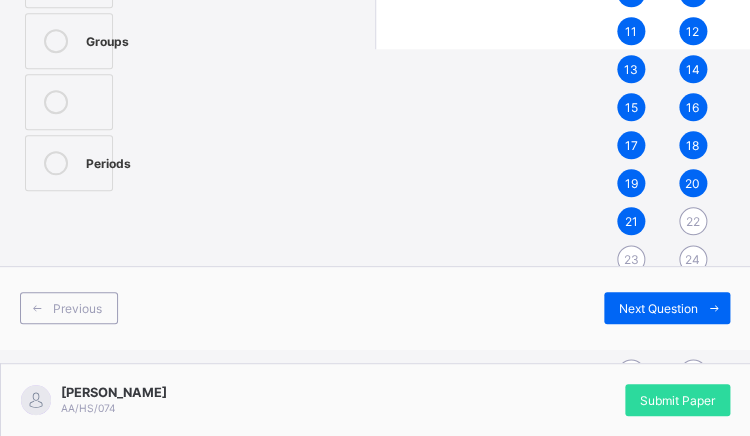scroll, scrollTop: 394, scrollLeft: 0, axis: vertical 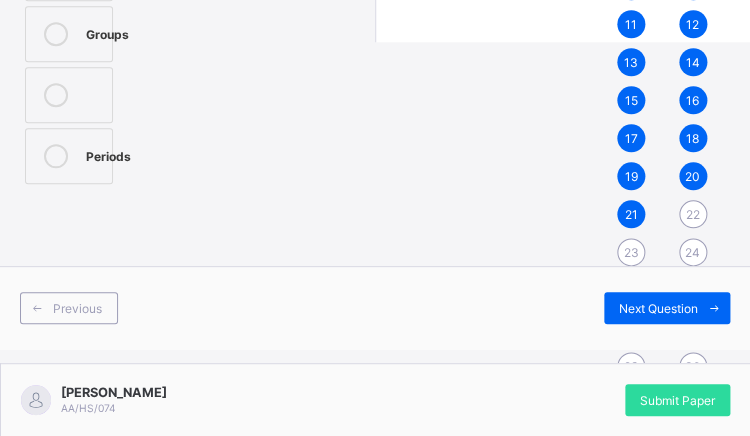 click on "22" at bounding box center [693, 214] 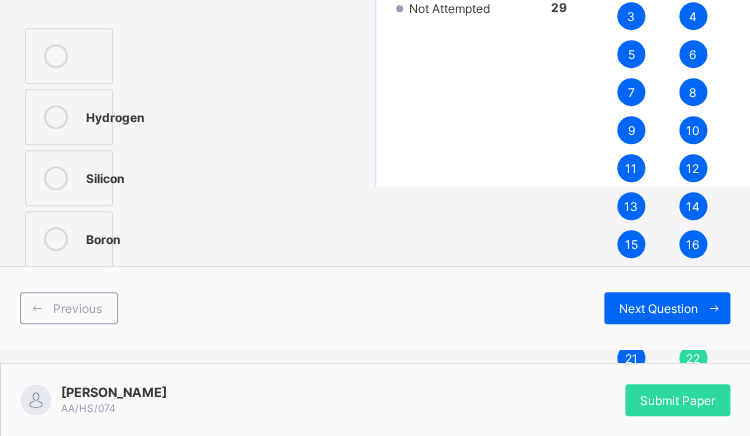 scroll, scrollTop: 259, scrollLeft: 0, axis: vertical 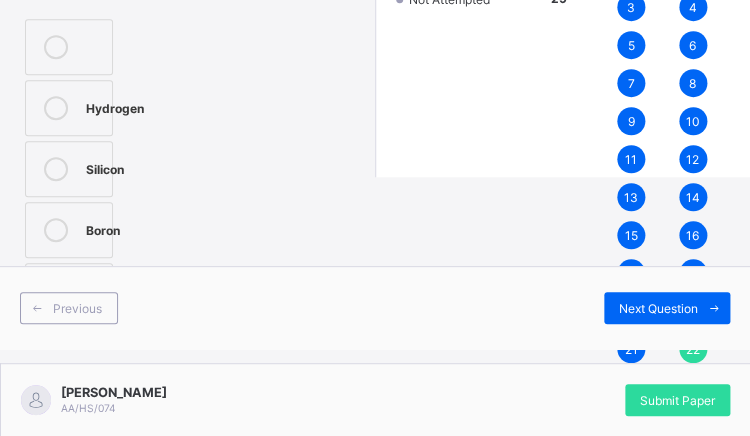 click at bounding box center [56, 108] 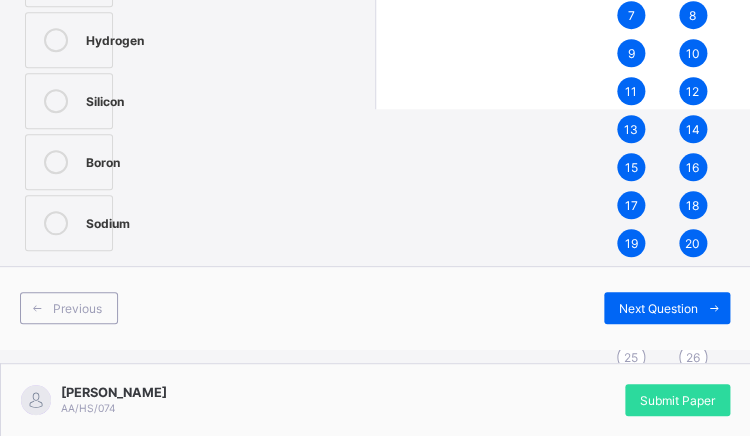 scroll, scrollTop: 336, scrollLeft: 0, axis: vertical 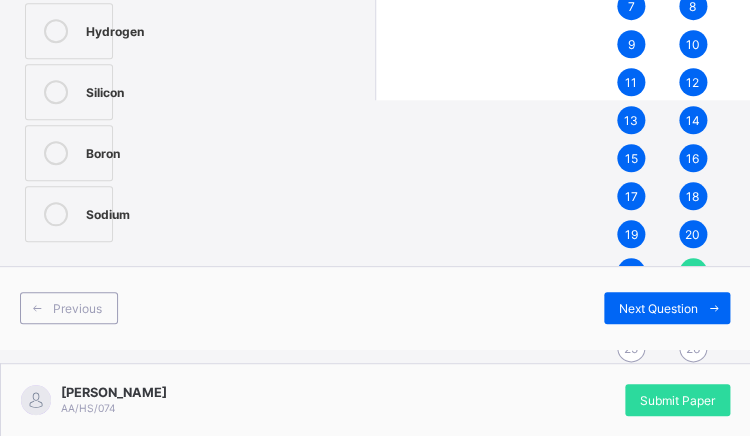 click at bounding box center [714, 308] 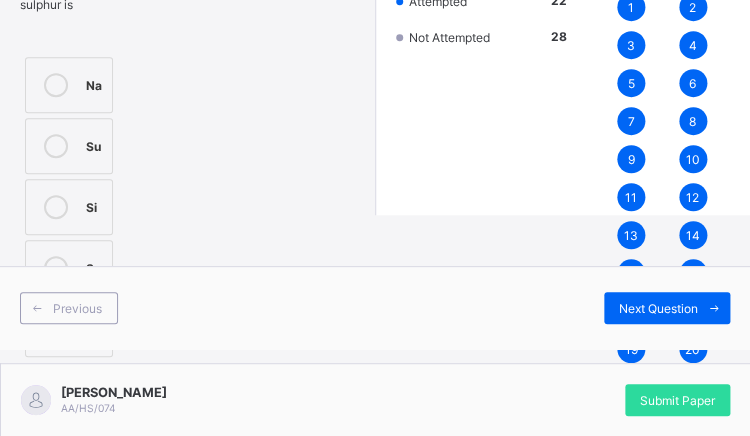 click at bounding box center [56, 146] 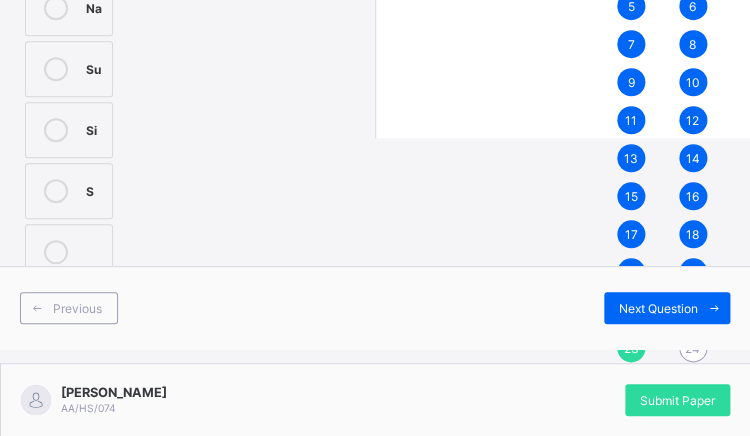click at bounding box center (714, 308) 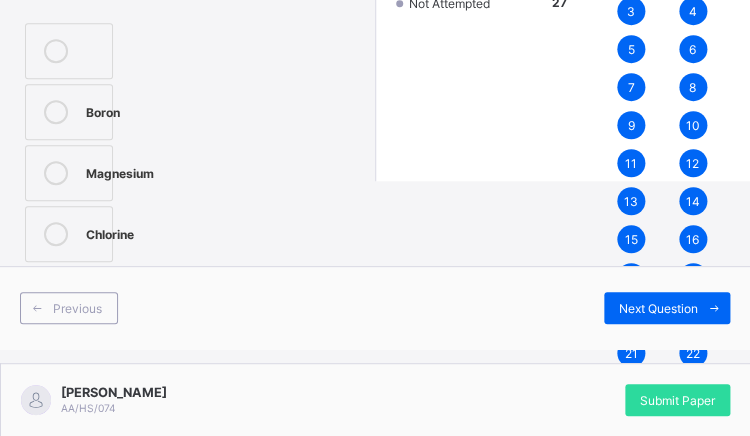 scroll, scrollTop: 280, scrollLeft: 0, axis: vertical 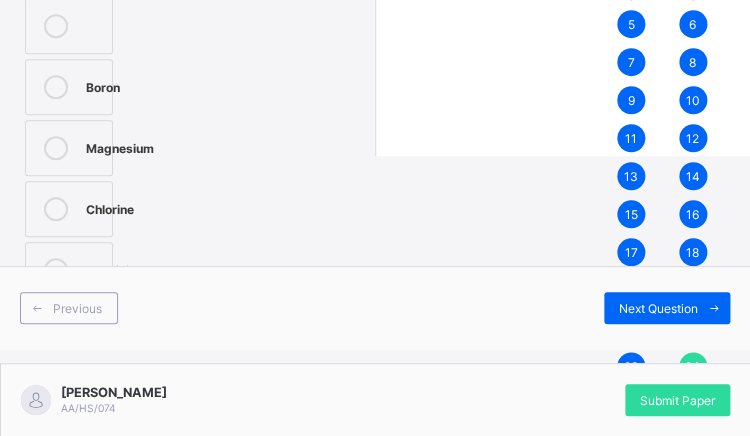 click at bounding box center [56, 148] 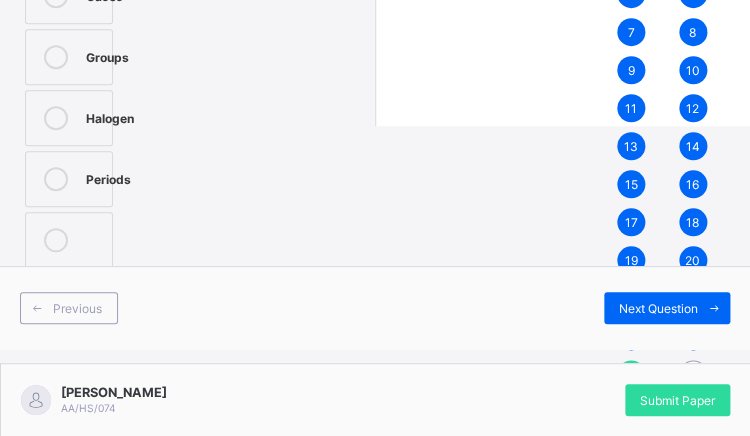 scroll, scrollTop: 328, scrollLeft: 0, axis: vertical 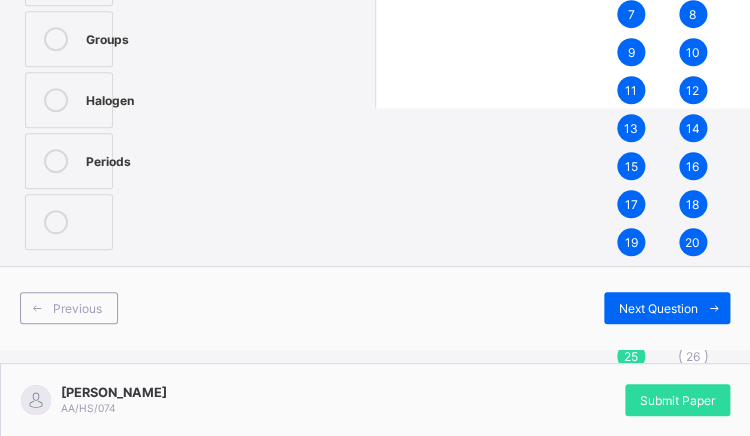 click at bounding box center [56, 161] 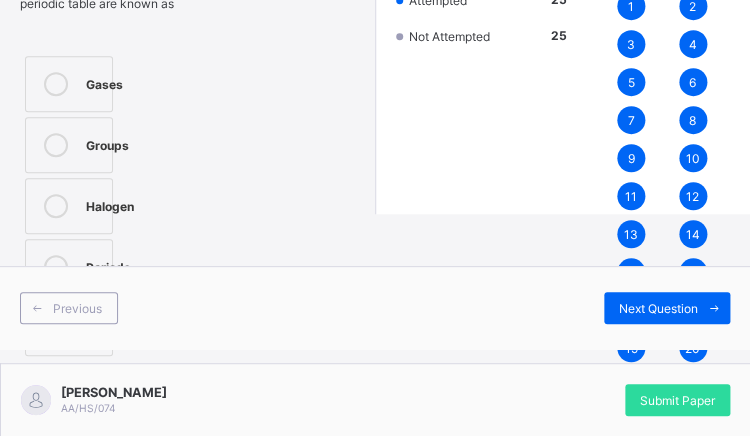 scroll, scrollTop: 220, scrollLeft: 0, axis: vertical 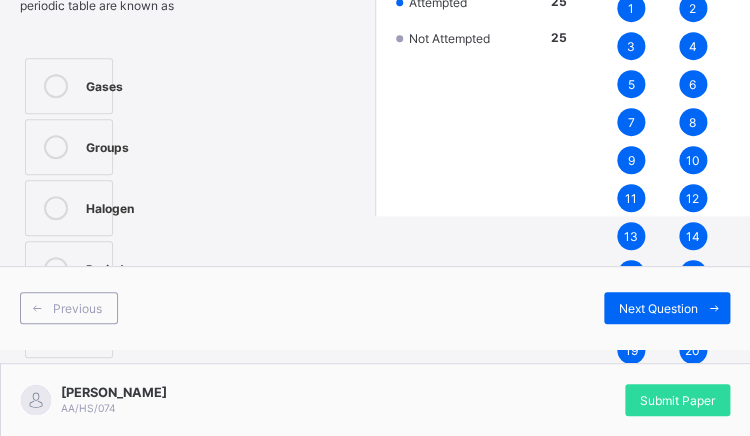 click at bounding box center (714, 308) 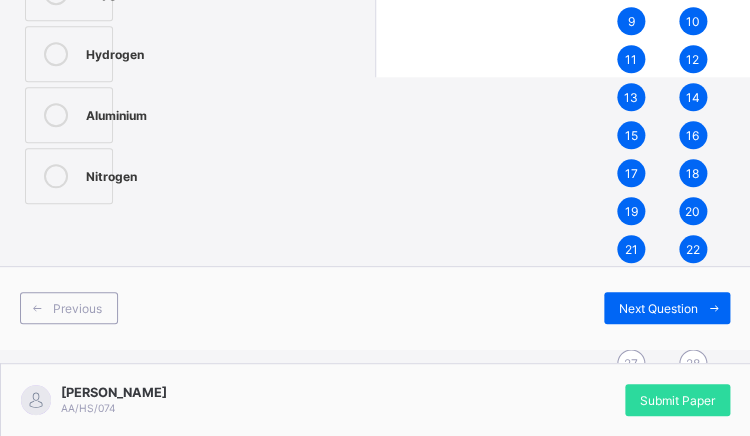 scroll, scrollTop: 361, scrollLeft: 0, axis: vertical 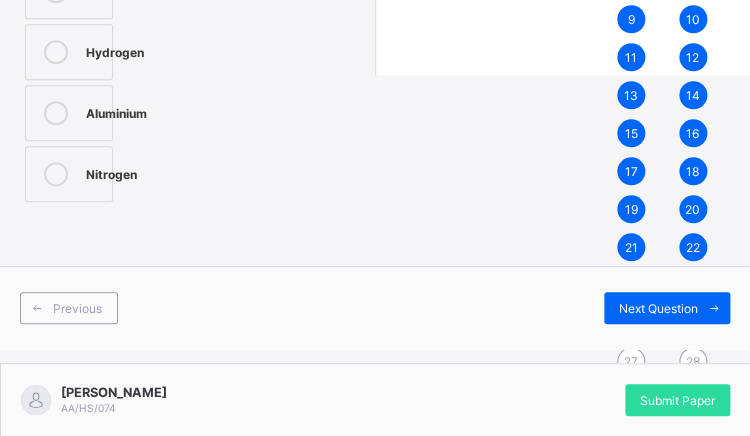 click on "Aluminium" at bounding box center (116, 111) 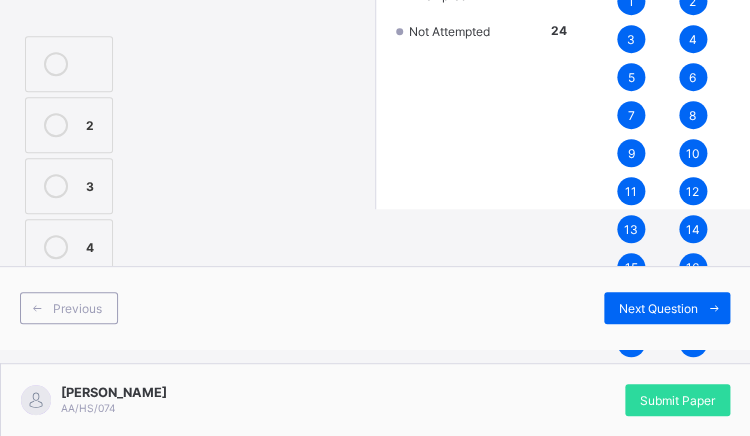scroll, scrollTop: 245, scrollLeft: 0, axis: vertical 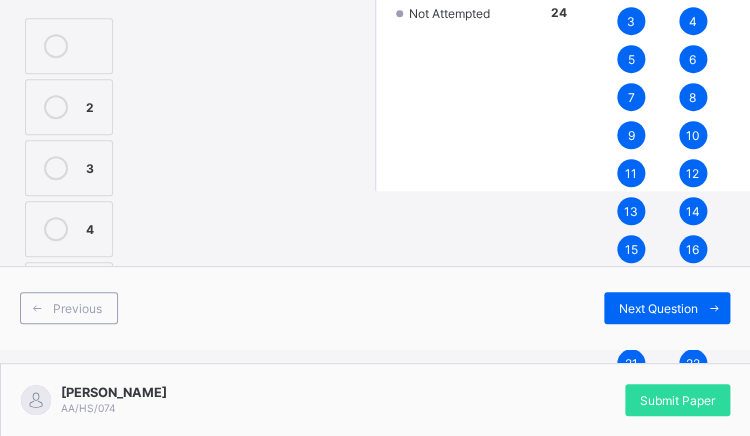 click on "3" at bounding box center [94, 166] 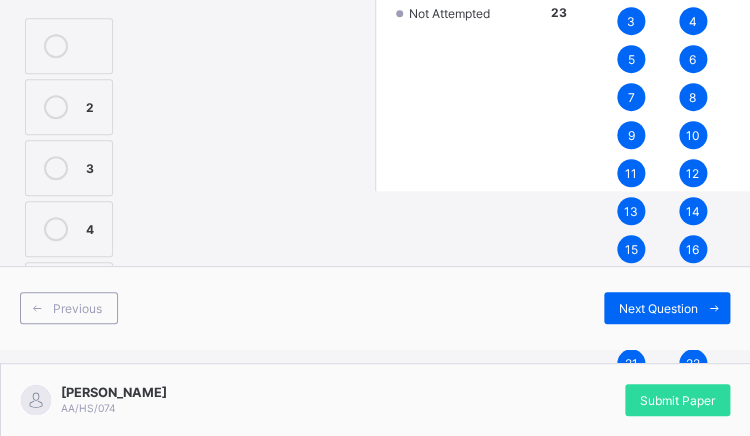 click on "Next Question" at bounding box center (658, 308) 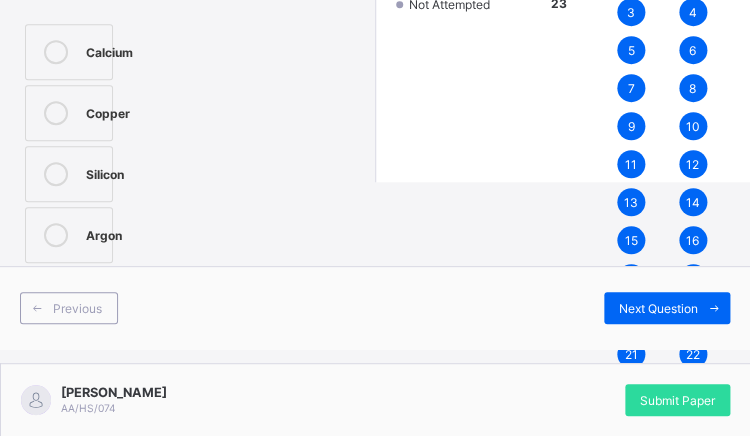scroll, scrollTop: 253, scrollLeft: 0, axis: vertical 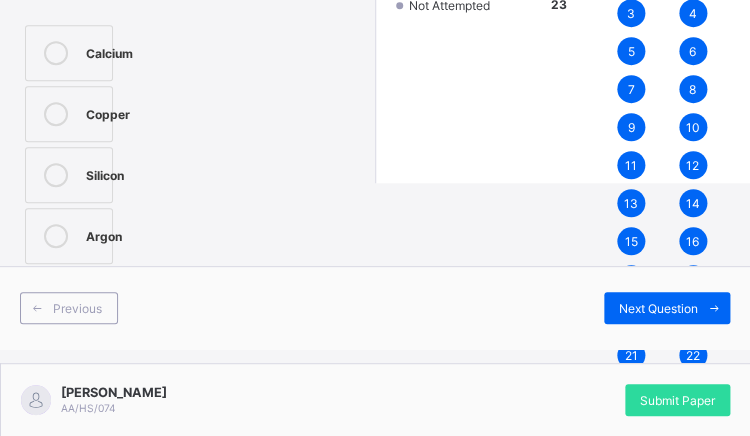 click on "Copper" at bounding box center (69, 114) 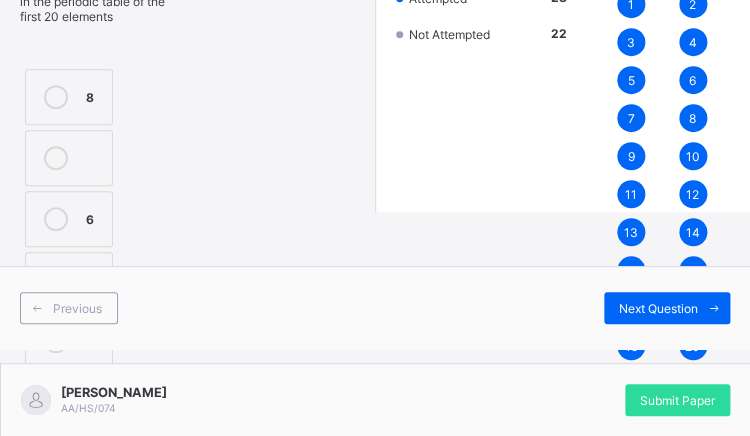 scroll, scrollTop: 205, scrollLeft: 0, axis: vertical 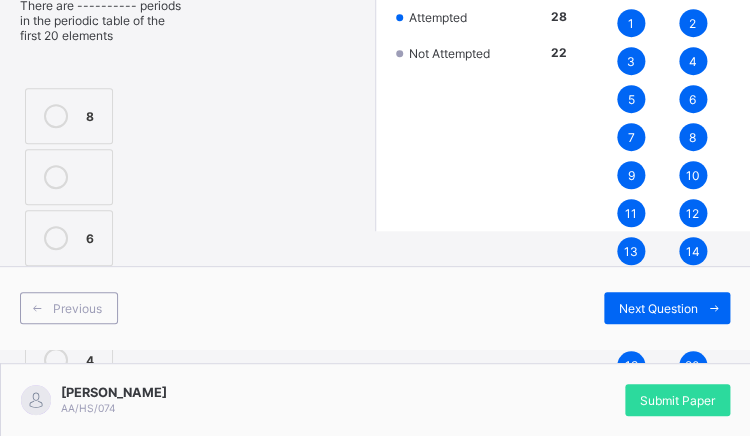 click on "8" at bounding box center [69, 116] 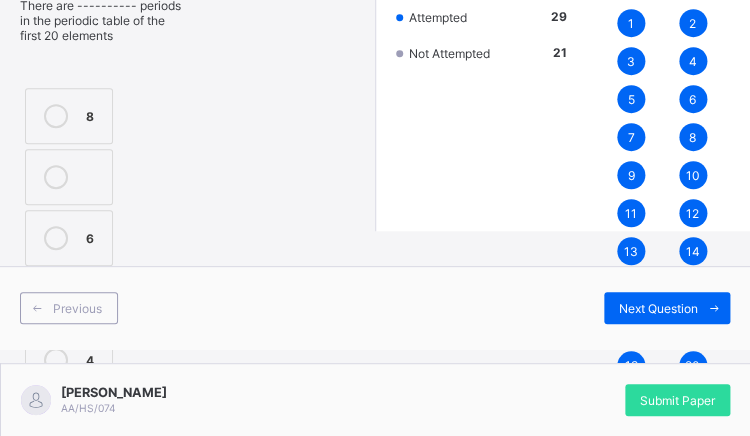 click on "Next Question" at bounding box center (658, 308) 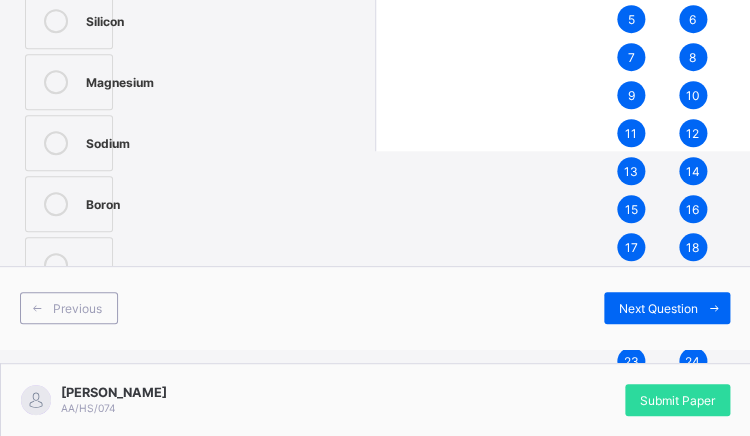 scroll, scrollTop: 303, scrollLeft: 0, axis: vertical 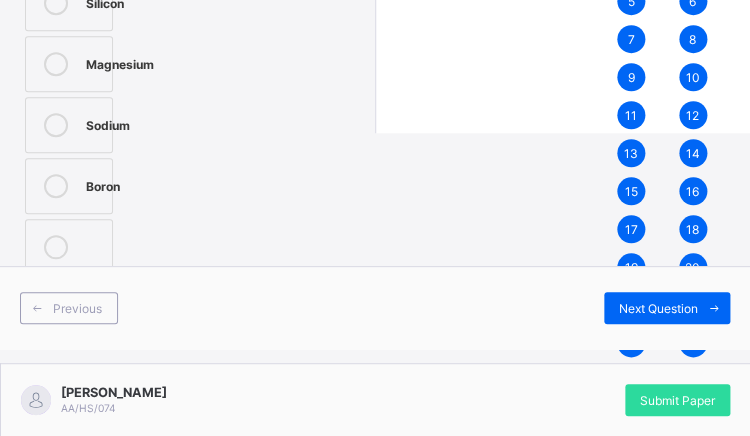click on "Sodium" at bounding box center [69, 125] 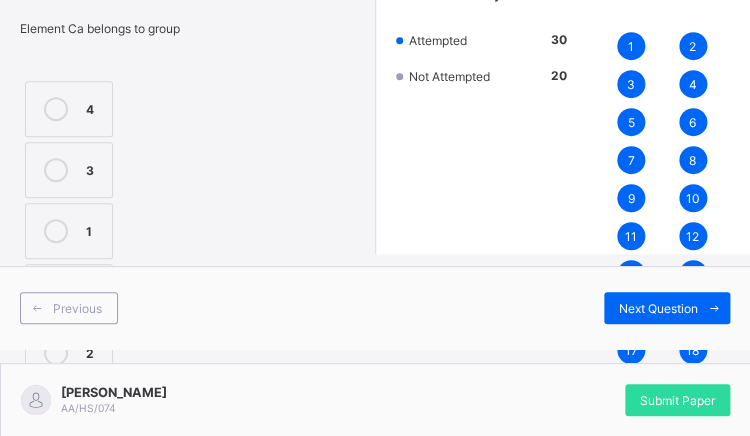 scroll, scrollTop: 181, scrollLeft: 0, axis: vertical 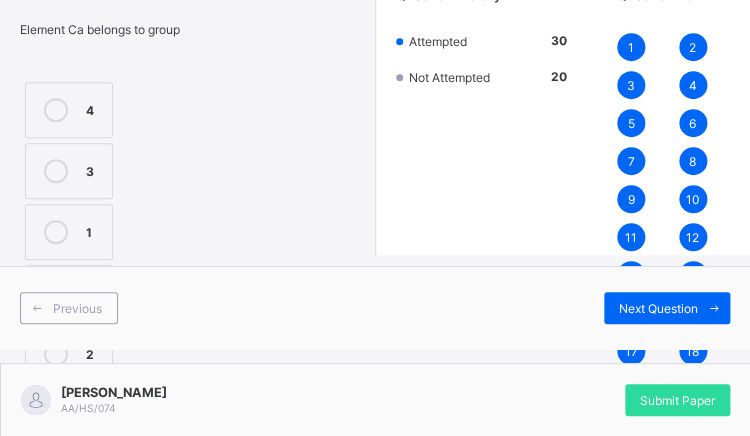 click on "4 3 1 2" at bounding box center [101, 232] 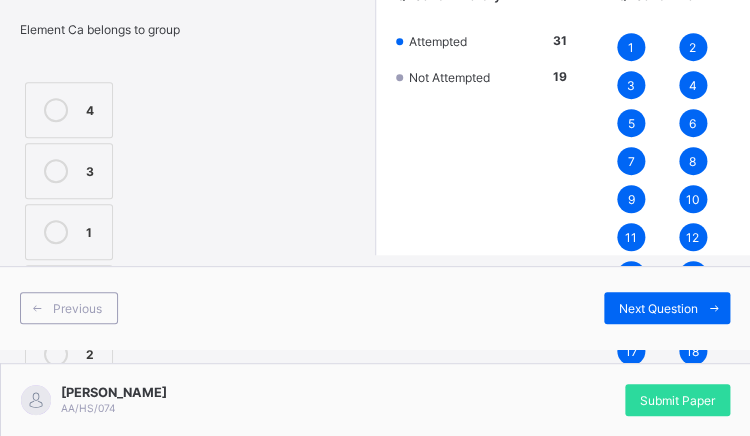 click at bounding box center (714, 308) 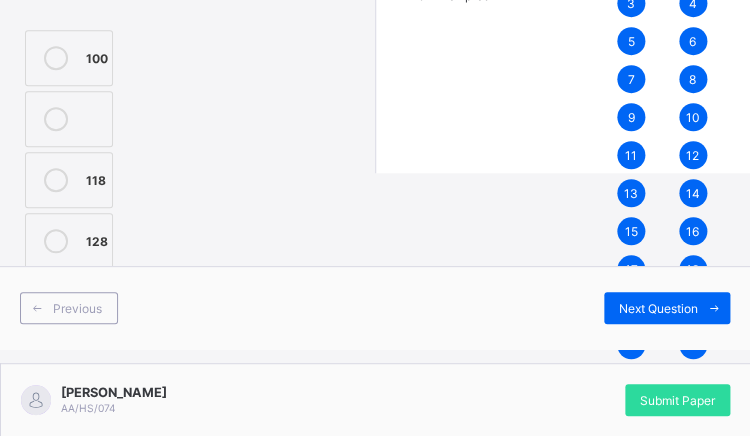 scroll, scrollTop: 264, scrollLeft: 0, axis: vertical 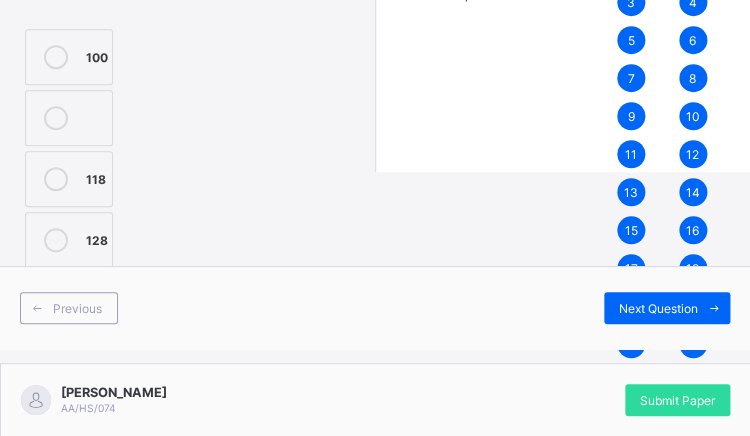 click on "118" at bounding box center [69, 179] 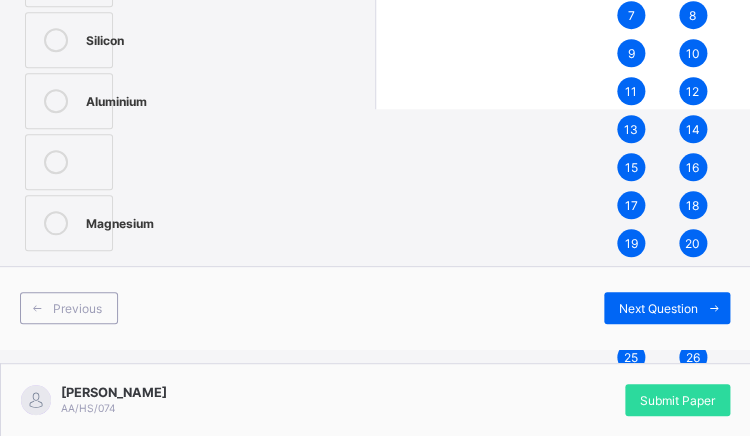 scroll, scrollTop: 334, scrollLeft: 0, axis: vertical 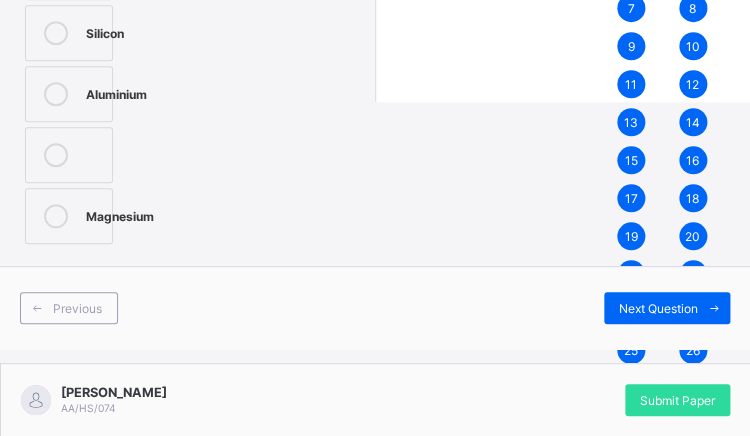 click on "Aluminium" at bounding box center (116, 92) 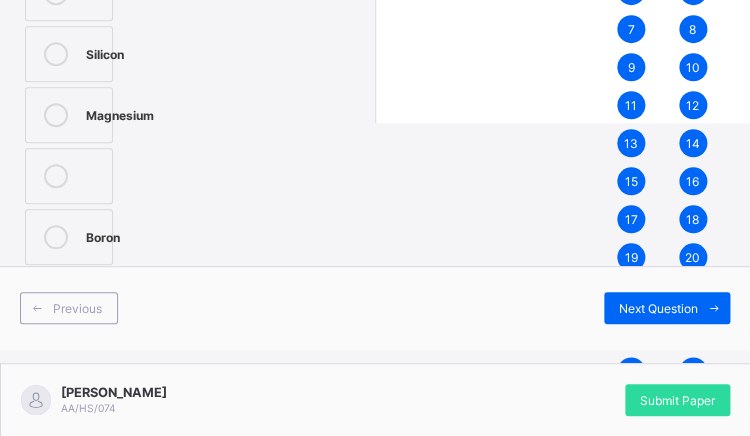 scroll, scrollTop: 316, scrollLeft: 0, axis: vertical 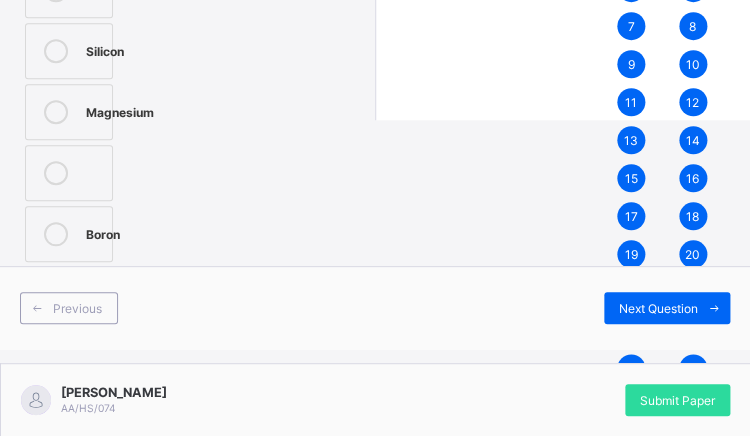 click on "Magnesium" at bounding box center (120, 110) 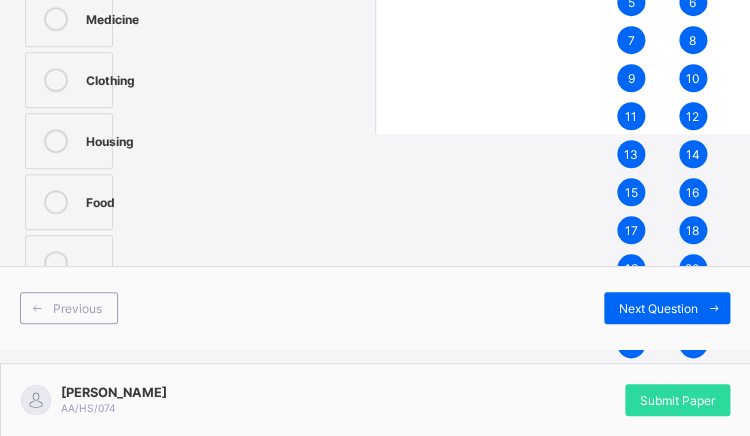 scroll, scrollTop: 294, scrollLeft: 0, axis: vertical 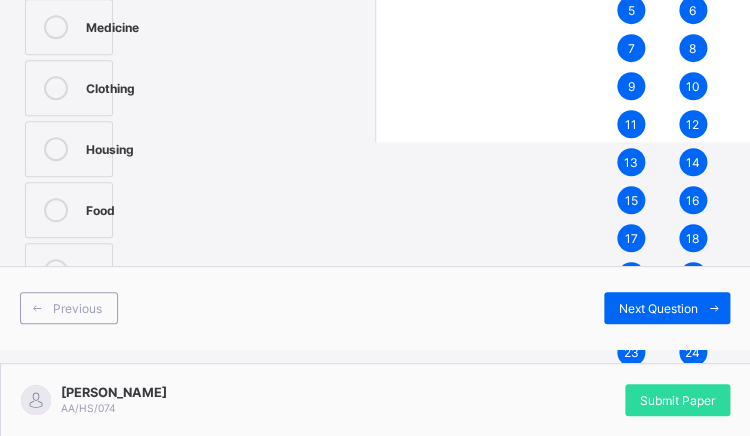 click on "Clothing" at bounding box center (110, 88) 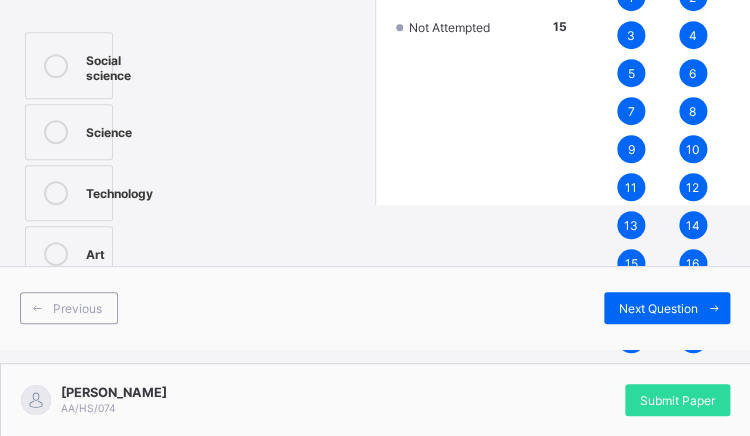 scroll, scrollTop: 240, scrollLeft: 0, axis: vertical 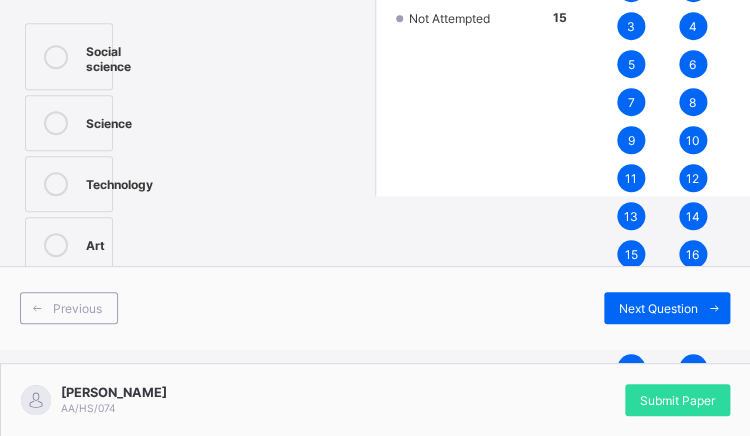 click on "Science" at bounding box center [109, 121] 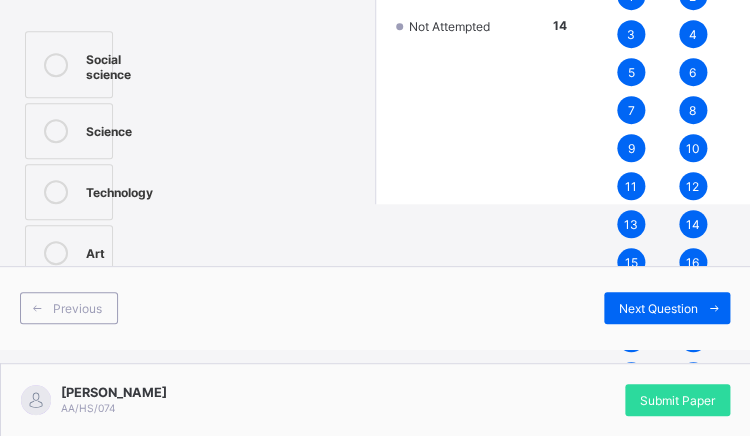 click on "Next Question" at bounding box center (658, 308) 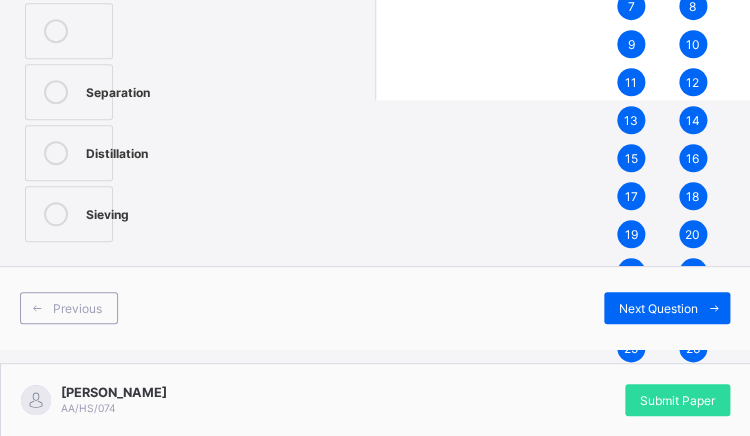 scroll, scrollTop: 333, scrollLeft: 0, axis: vertical 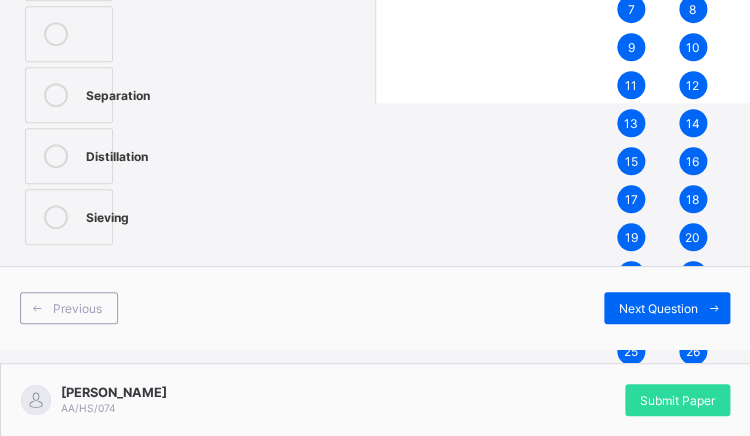 click on "Separation" at bounding box center (69, 95) 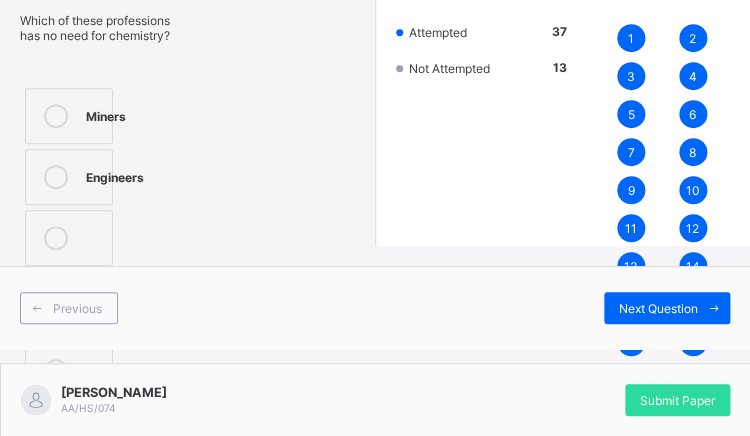 scroll, scrollTop: 172, scrollLeft: 0, axis: vertical 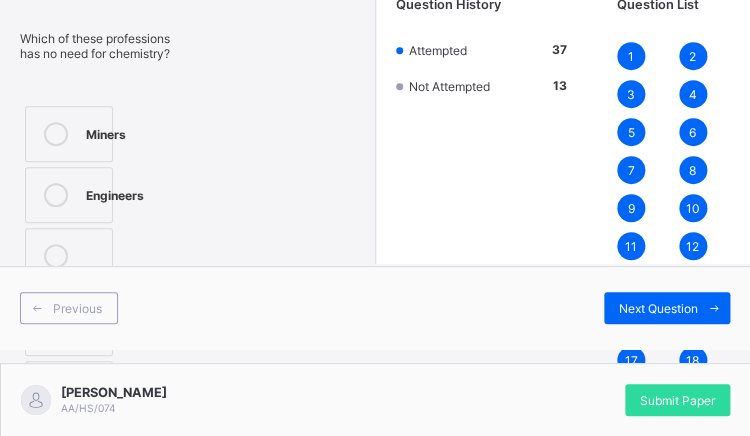 click on "Miners" at bounding box center [106, 132] 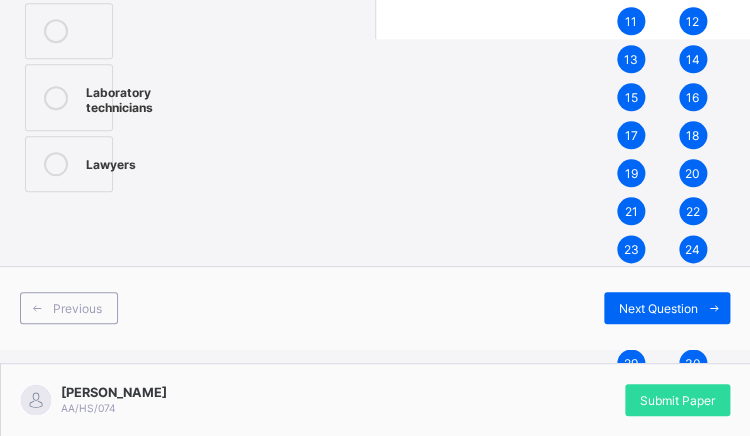 scroll, scrollTop: 398, scrollLeft: 0, axis: vertical 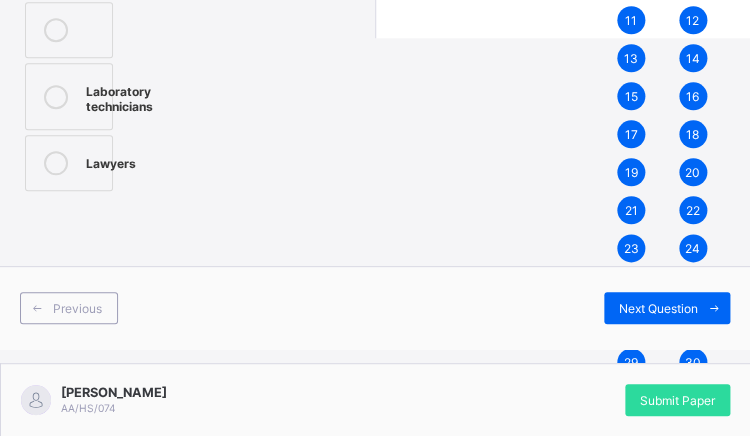 click on "Lawyers" at bounding box center (111, 161) 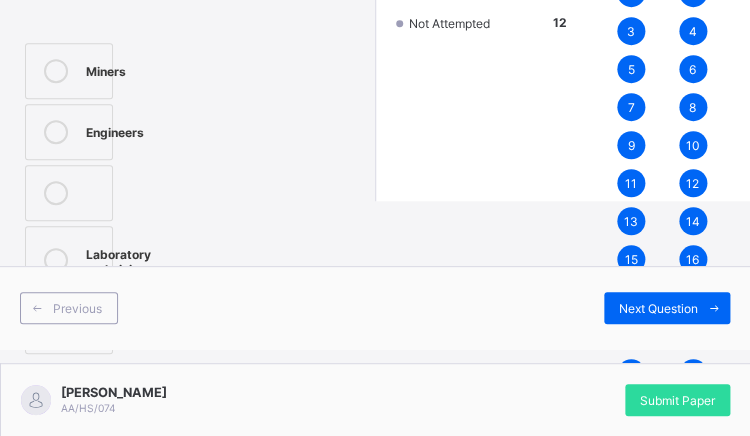 scroll, scrollTop: 197, scrollLeft: 0, axis: vertical 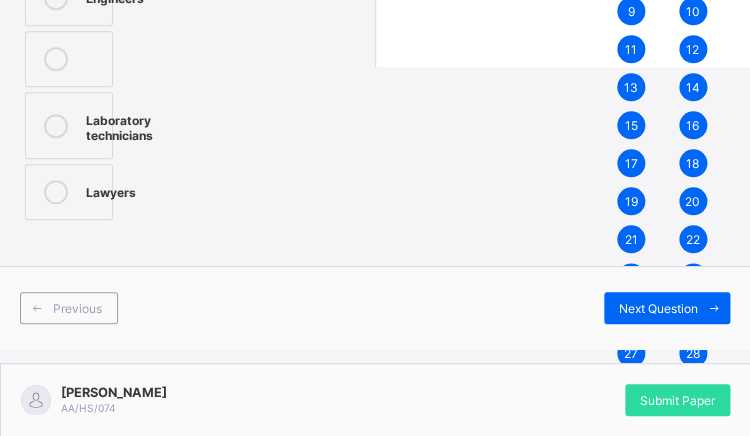 click on "Next Question" at bounding box center (667, 308) 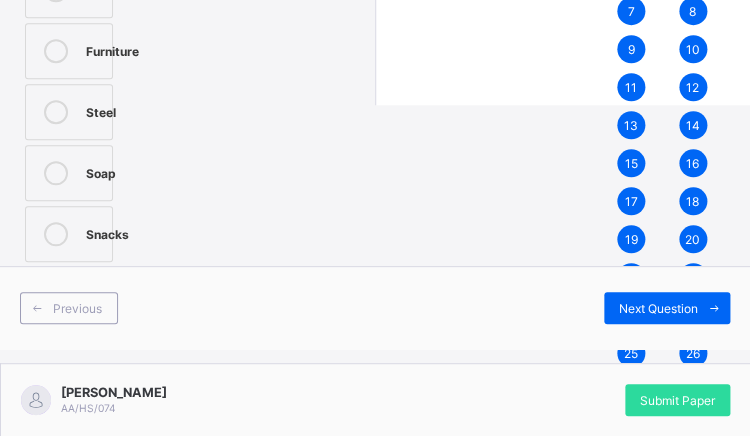 scroll, scrollTop: 335, scrollLeft: 0, axis: vertical 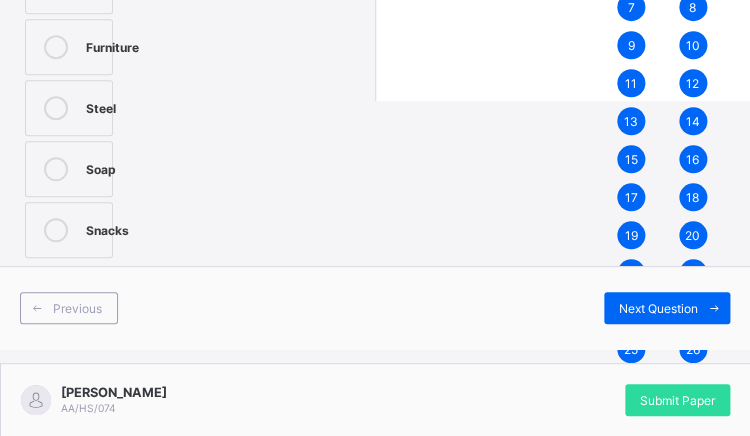 click on "Steel" at bounding box center [101, 106] 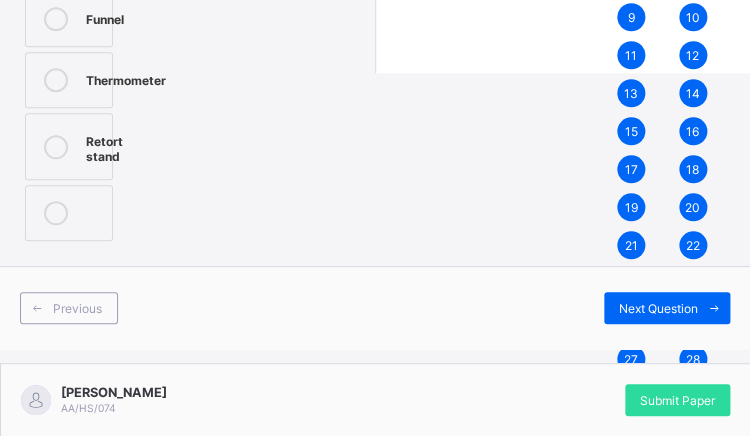 scroll, scrollTop: 364, scrollLeft: 0, axis: vertical 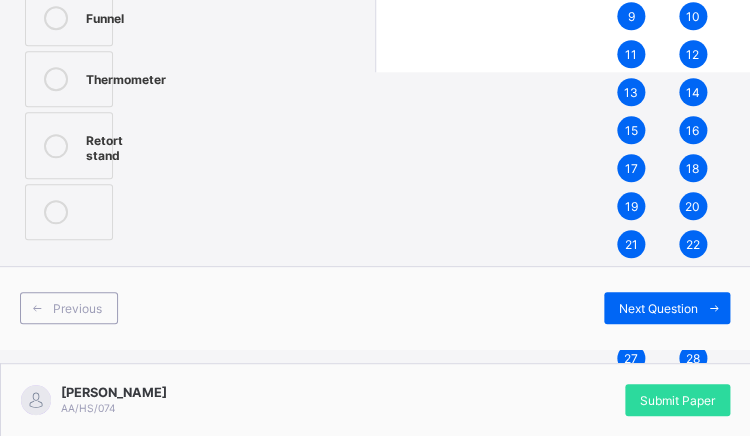 click on "Retort stand" at bounding box center [104, 145] 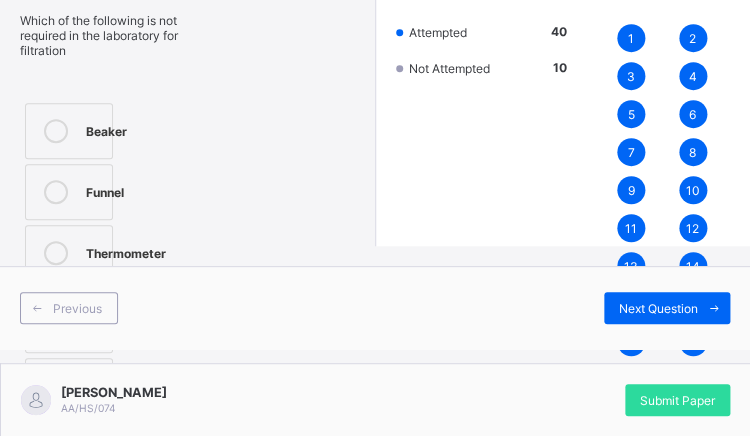 scroll, scrollTop: 187, scrollLeft: 0, axis: vertical 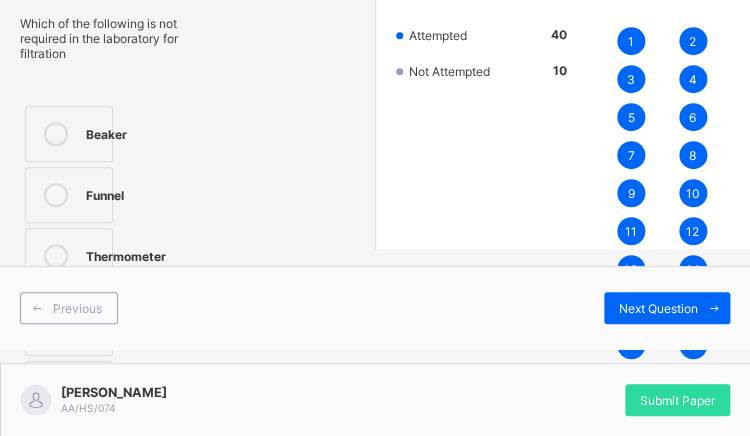 click on "Funnel" at bounding box center (105, 193) 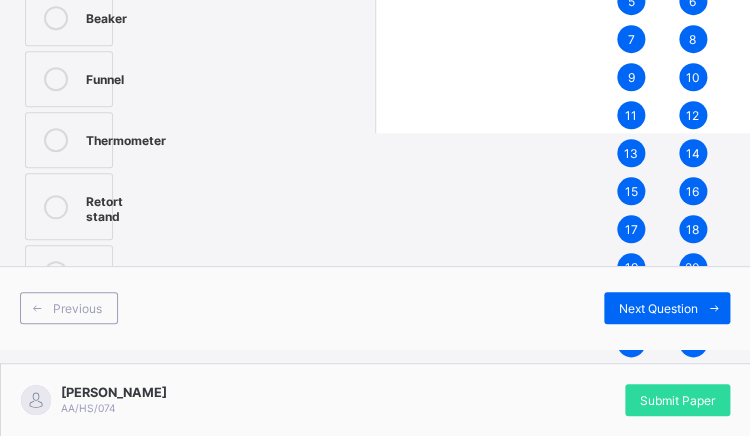 scroll, scrollTop: 307, scrollLeft: 0, axis: vertical 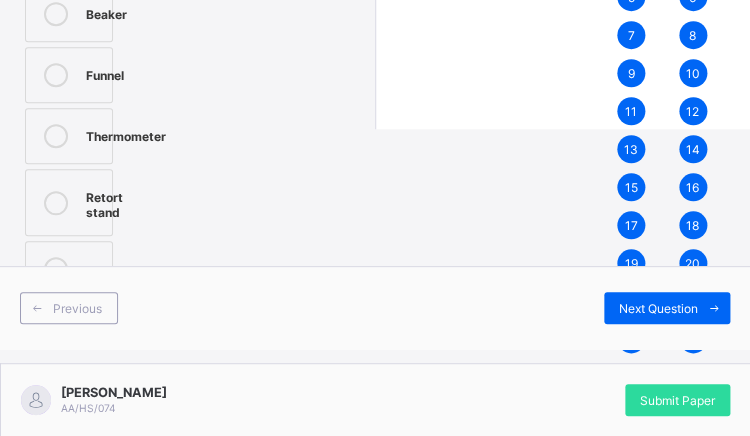 click on "Thermometer" at bounding box center (126, 134) 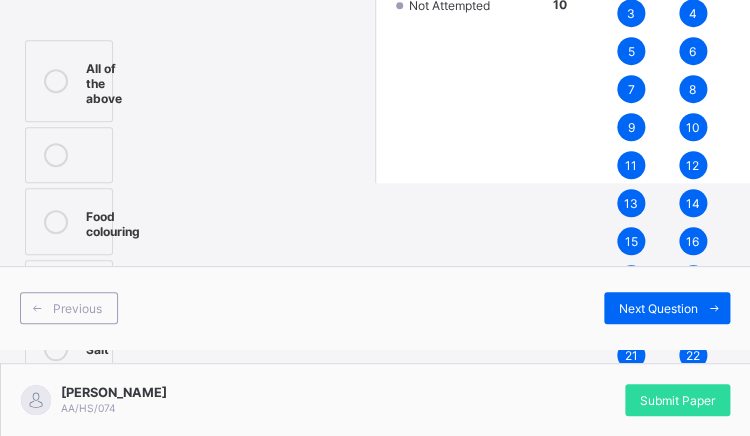 scroll, scrollTop: 254, scrollLeft: 0, axis: vertical 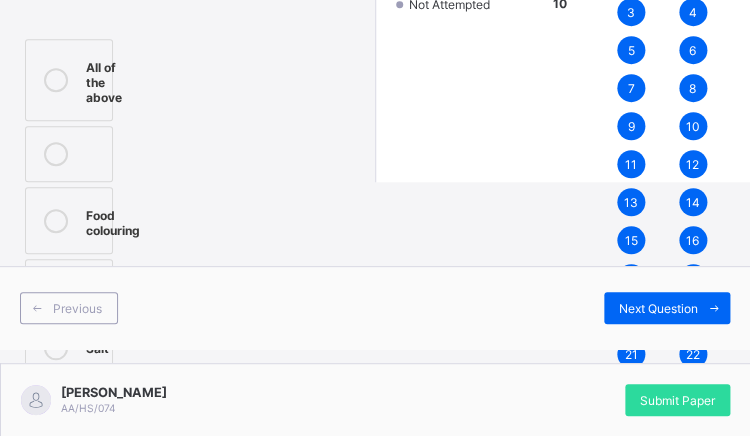 click on "Question History Attempted   40 Not Attempted 10" at bounding box center (481, 397) 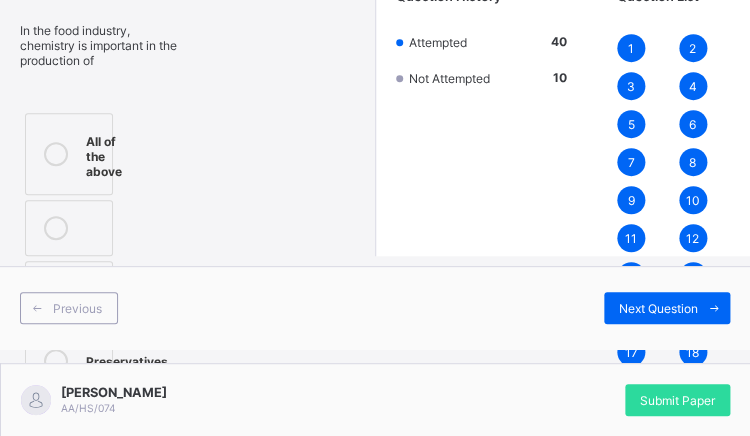 scroll, scrollTop: 154, scrollLeft: 0, axis: vertical 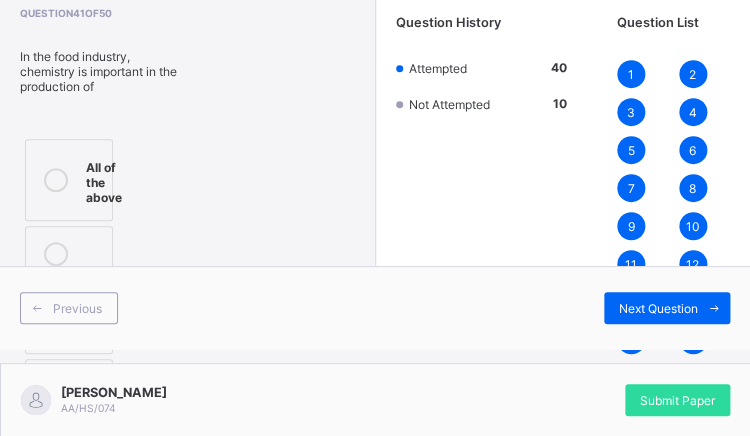 click on "Question History Attempted   40 Not Attempted 10" at bounding box center [481, 497] 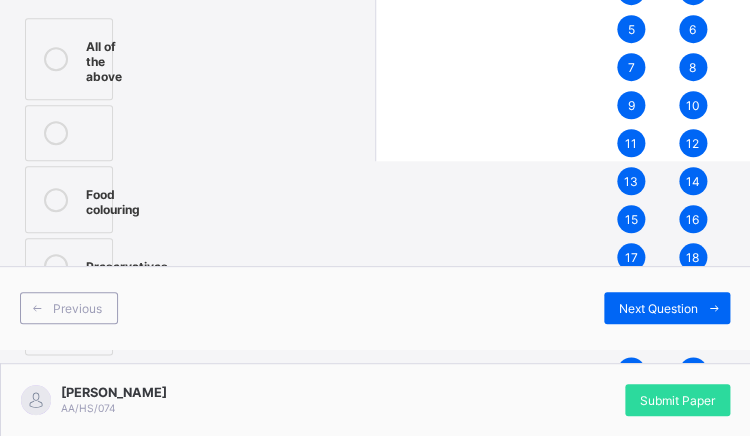 scroll, scrollTop: 274, scrollLeft: 0, axis: vertical 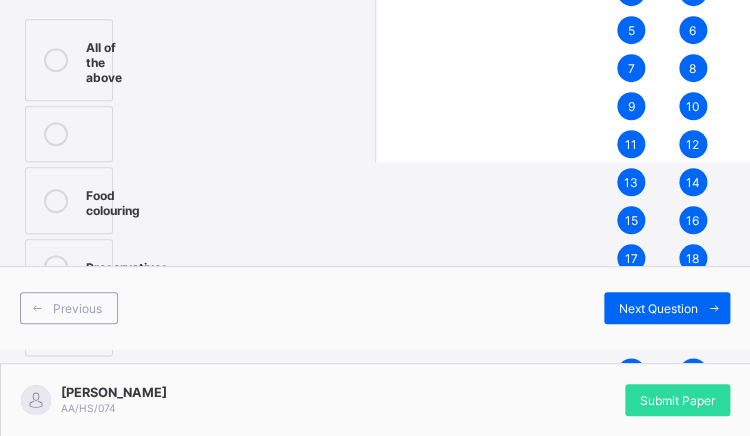click on "All of the above" at bounding box center [104, 60] 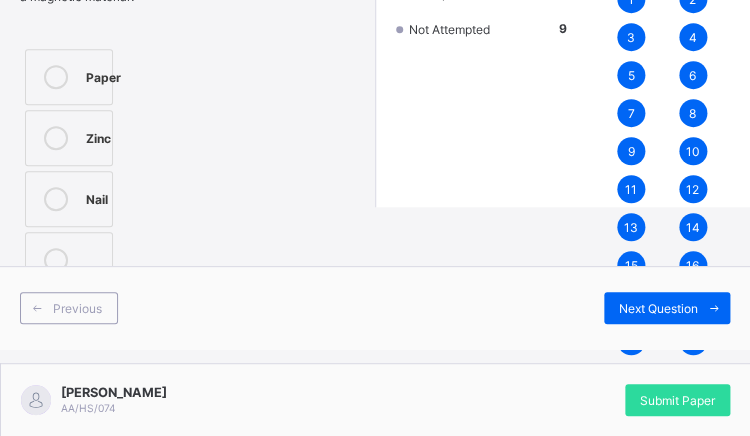 scroll, scrollTop: 263, scrollLeft: 0, axis: vertical 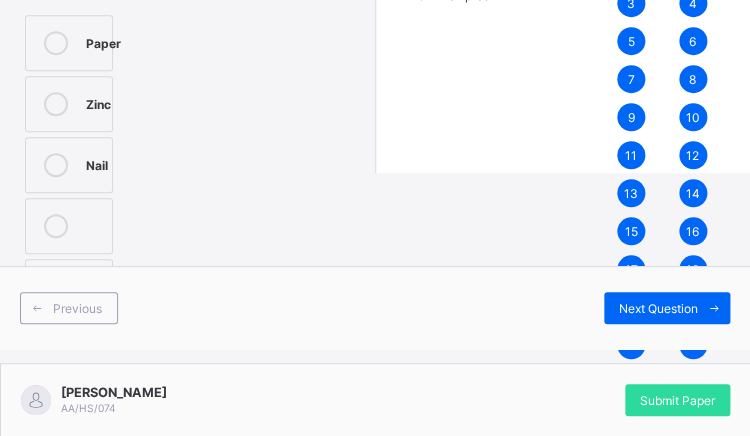 click on "Paper" at bounding box center (103, 41) 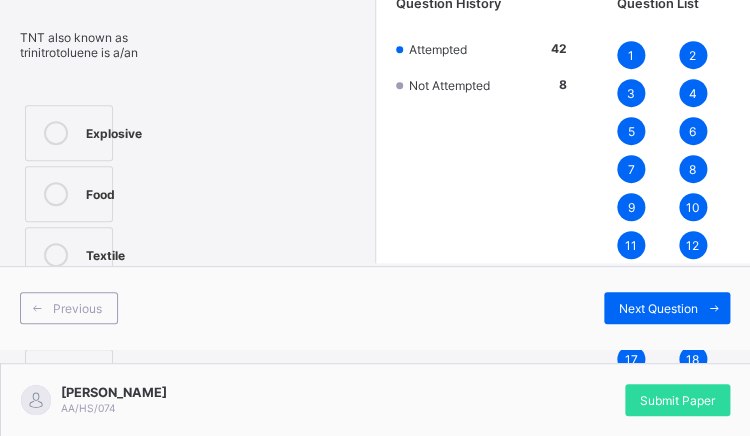 scroll, scrollTop: 161, scrollLeft: 0, axis: vertical 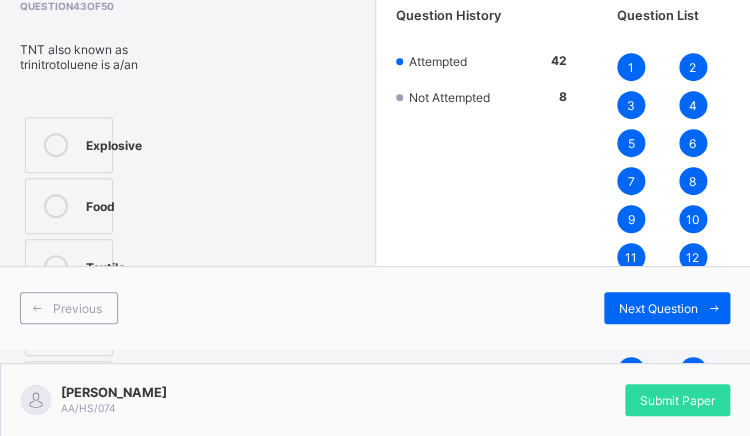 click on "Explosive" at bounding box center [114, 143] 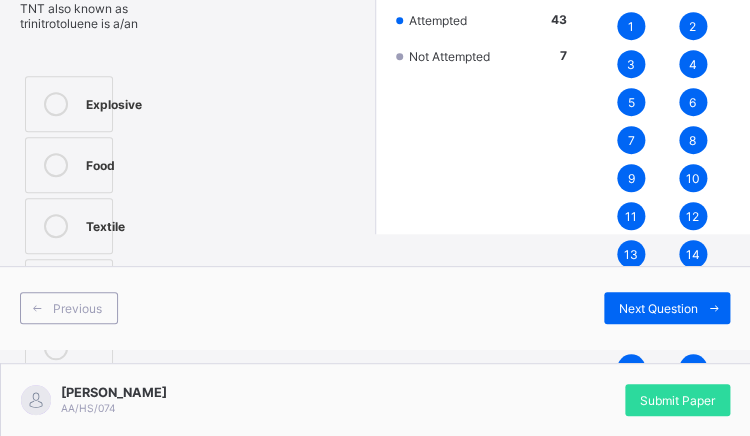 scroll, scrollTop: 152, scrollLeft: 0, axis: vertical 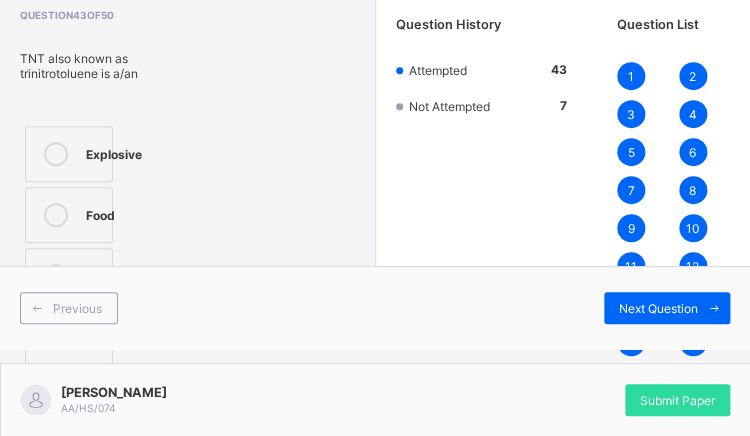 click on "Basic Science (Chemistry) OBJ STARTED Question History Attempted   43 Not Attempted 7 Question List 1 2 3 4 5 6 7 8 9 10 11 12 13 14 15 16 17 18 19 20 21 22 23 24 25 26 27 28 29 30 31 32 33 34 35 36 37 38 39 40 41 42 43 44 45 46 47 48 49 50" at bounding box center (563, 435) 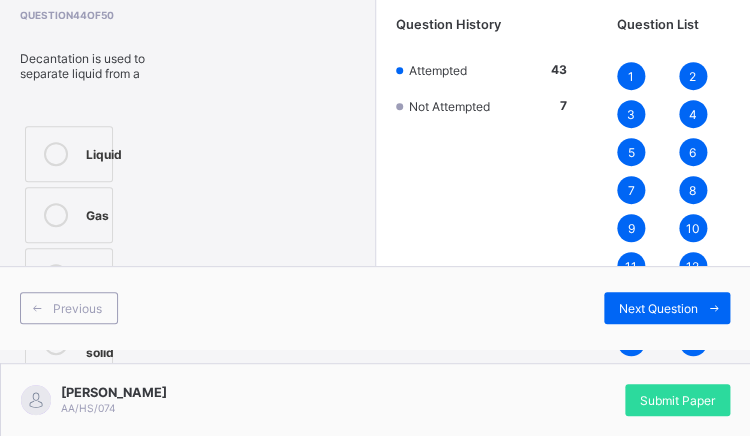 click on "Previous" at bounding box center (69, 308) 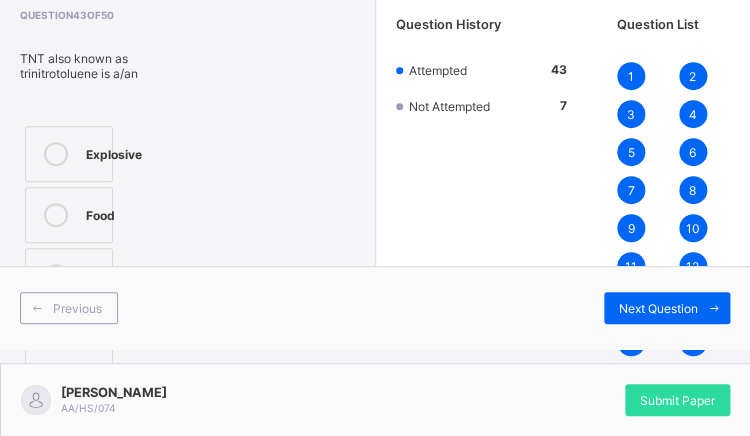 click on "Next Question" at bounding box center [667, 308] 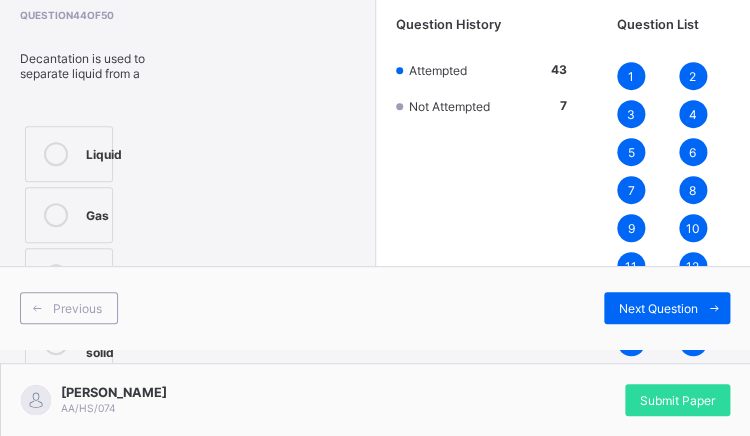 click on "Previous" at bounding box center (69, 308) 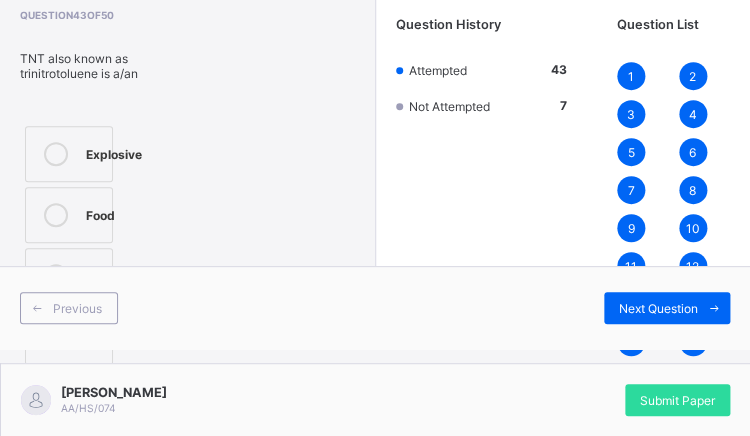 click on "Next Question" at bounding box center (667, 308) 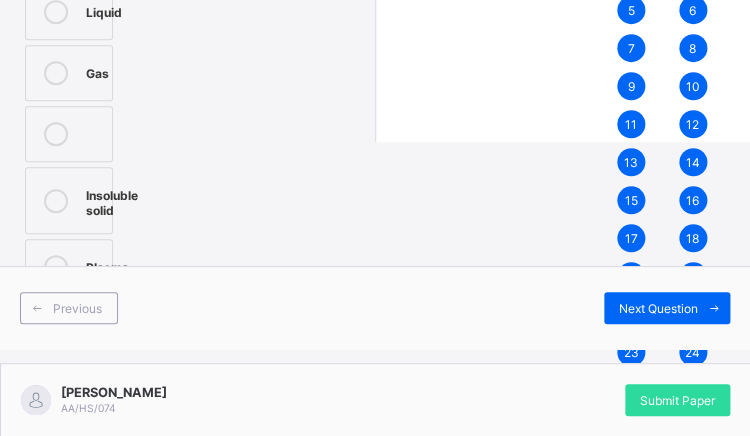 scroll, scrollTop: 320, scrollLeft: 0, axis: vertical 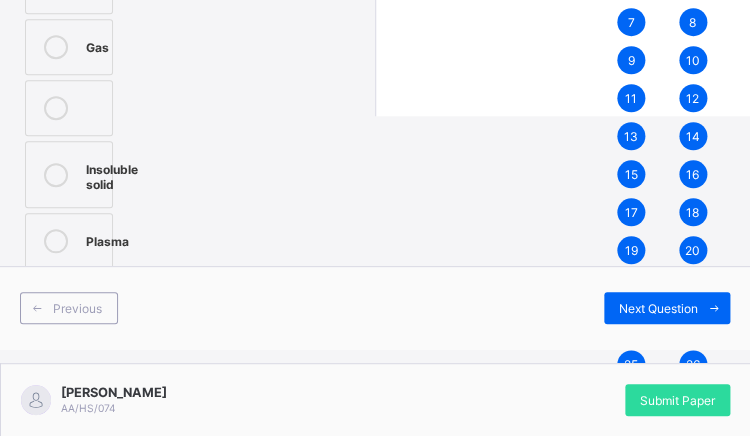 click on "Insoluble solid" at bounding box center (112, 174) 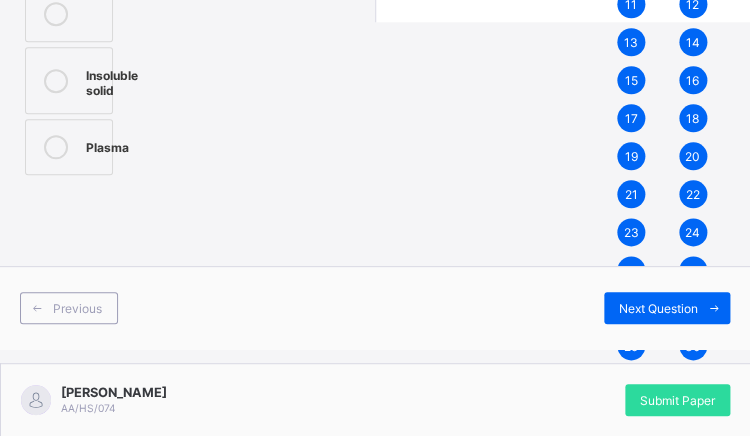 scroll, scrollTop: 421, scrollLeft: 0, axis: vertical 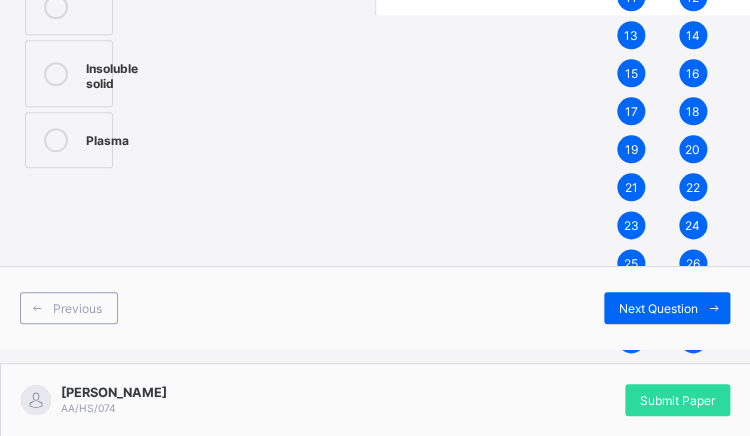 click on "Next Question" at bounding box center (658, 308) 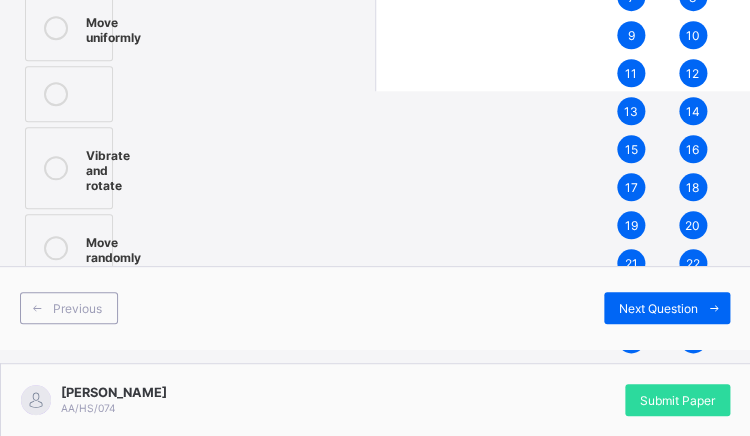 scroll, scrollTop: 348, scrollLeft: 0, axis: vertical 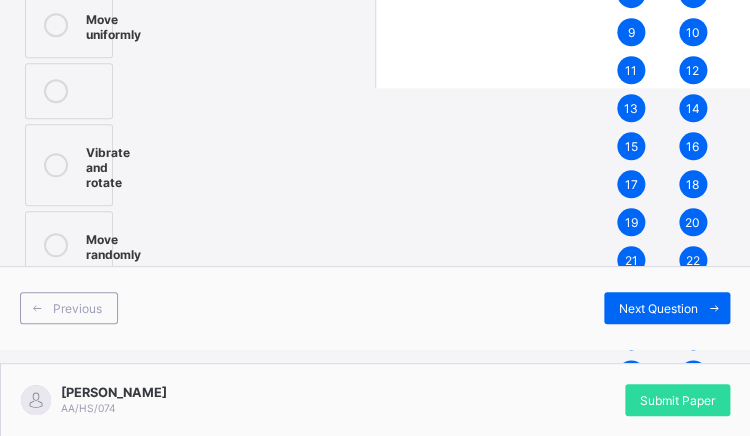 click on "Vibrate and rotate" at bounding box center [108, 165] 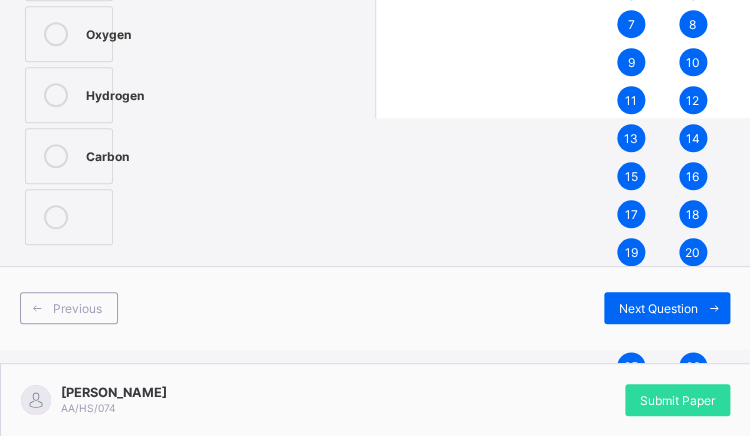 scroll, scrollTop: 323, scrollLeft: 0, axis: vertical 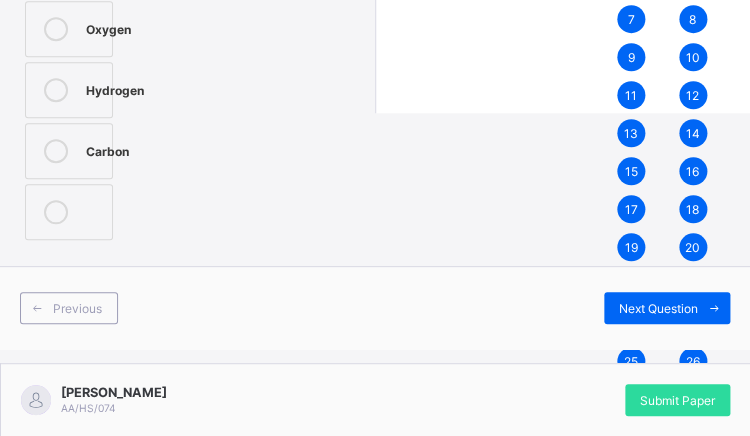 click on "Carbon" at bounding box center [107, 149] 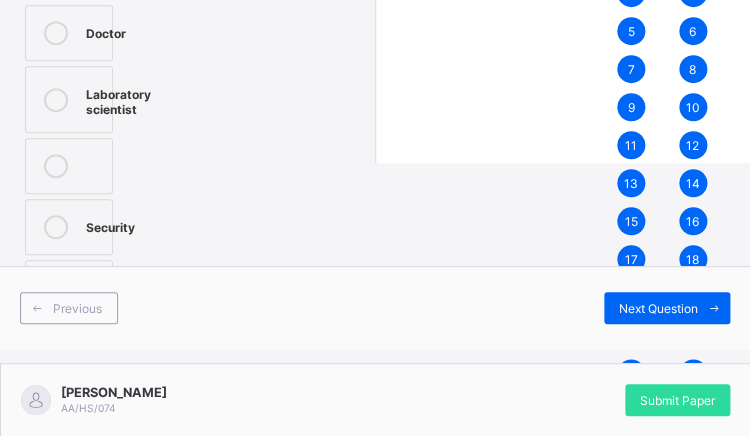 scroll, scrollTop: 218, scrollLeft: 0, axis: vertical 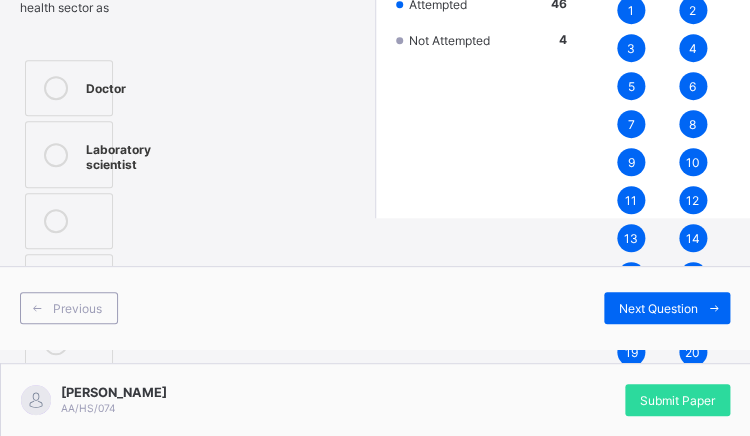 click on "Laboratory scientist" at bounding box center [118, 154] 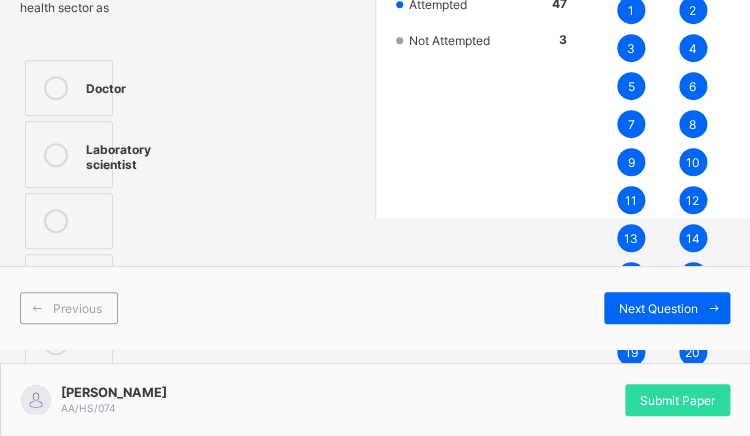 click on "Next Question" at bounding box center (658, 308) 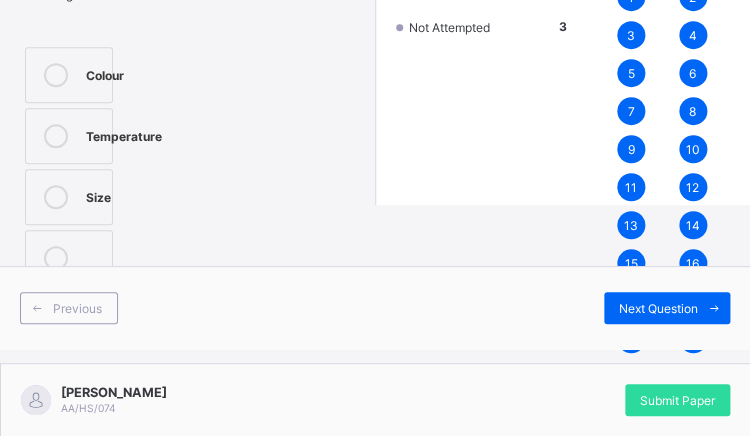 scroll, scrollTop: 234, scrollLeft: 0, axis: vertical 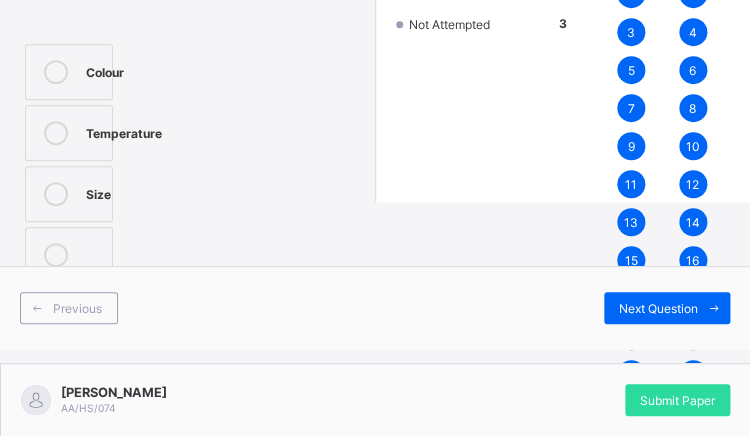 click on "Temperature" at bounding box center (69, 133) 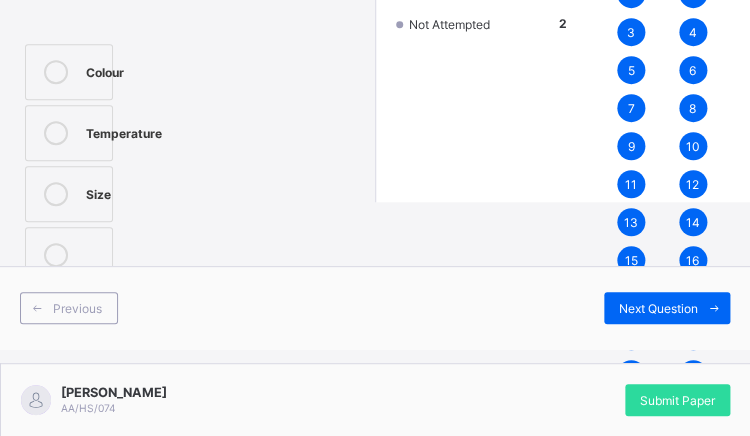 click on "Next Question" at bounding box center [667, 308] 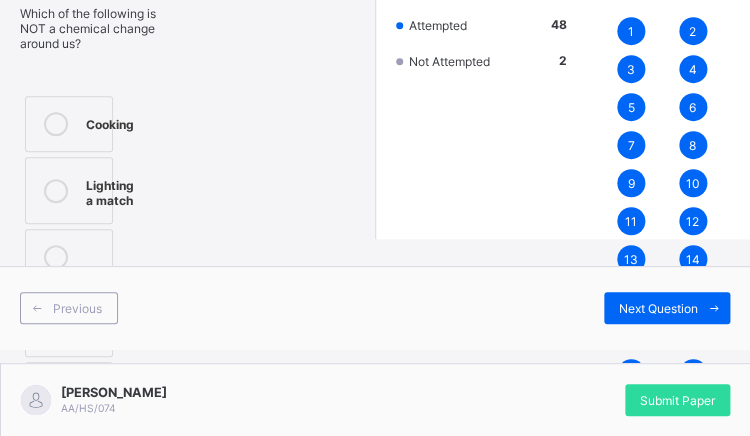 scroll, scrollTop: 136, scrollLeft: 0, axis: vertical 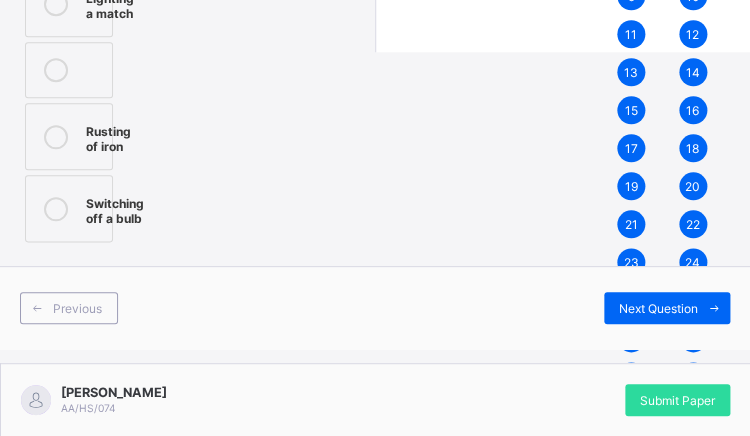 click on "Switching off a bulb" at bounding box center (115, 208) 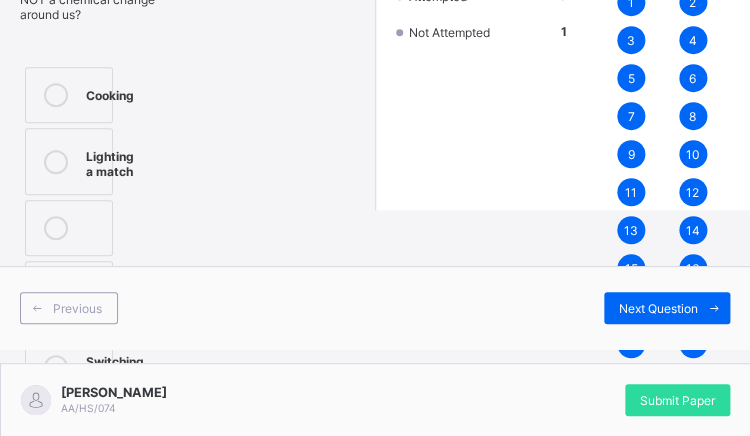 scroll, scrollTop: 216, scrollLeft: 0, axis: vertical 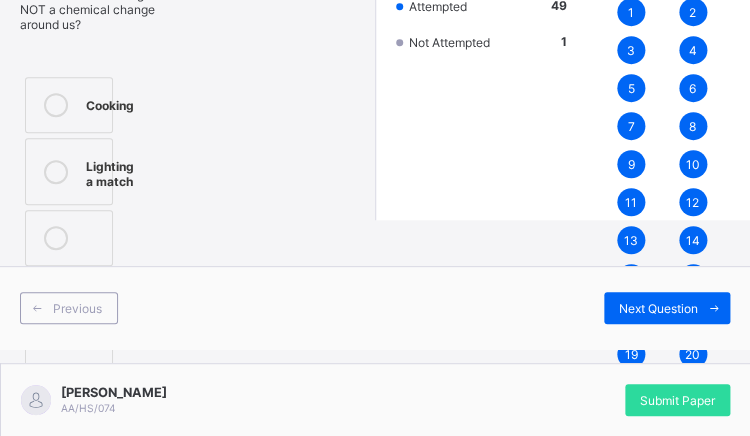 click on "Next Question" at bounding box center (658, 308) 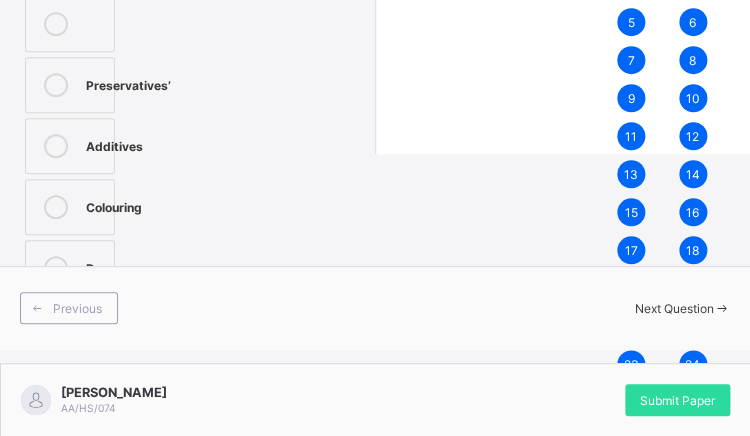 scroll, scrollTop: 323, scrollLeft: 0, axis: vertical 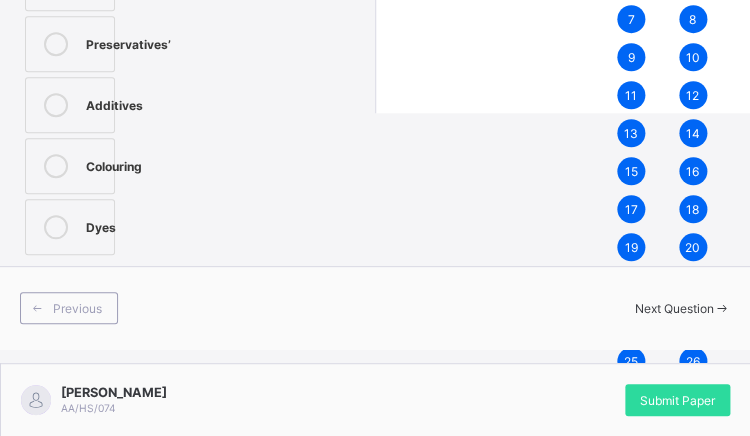 click on "Dyes" at bounding box center (101, 225) 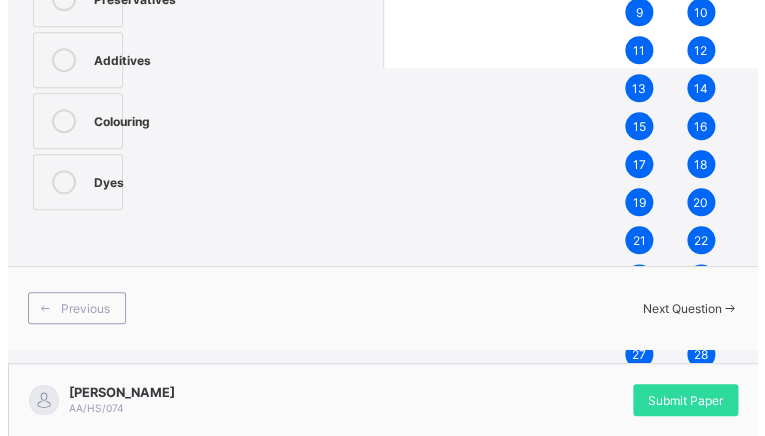 scroll, scrollTop: 427, scrollLeft: 0, axis: vertical 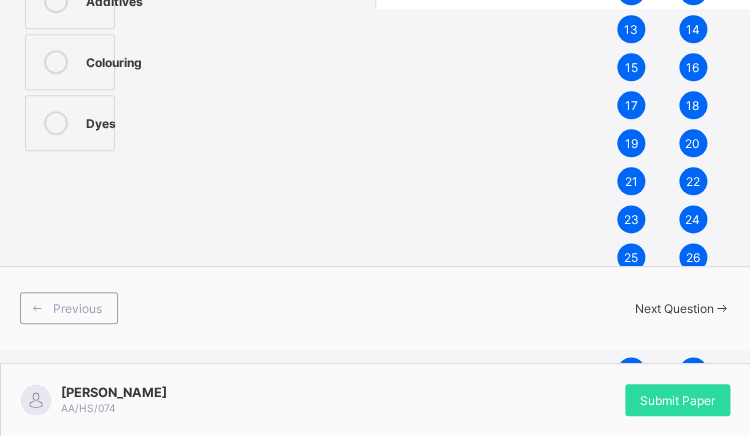 click on "Submit Paper" at bounding box center (677, 400) 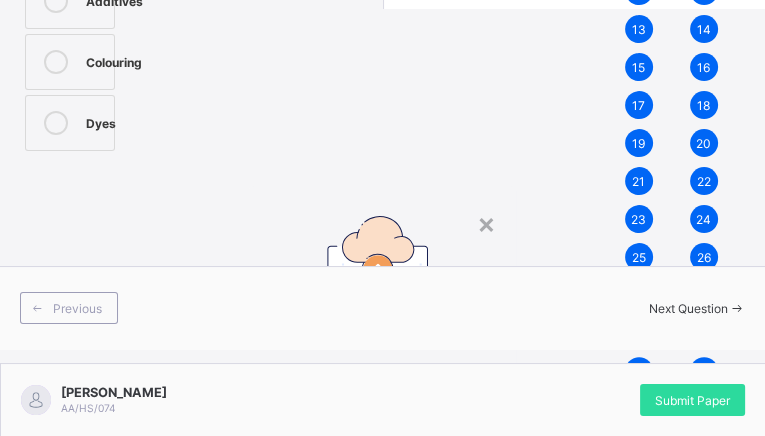 click on "Yes, Submit Paper" at bounding box center [423, 537] 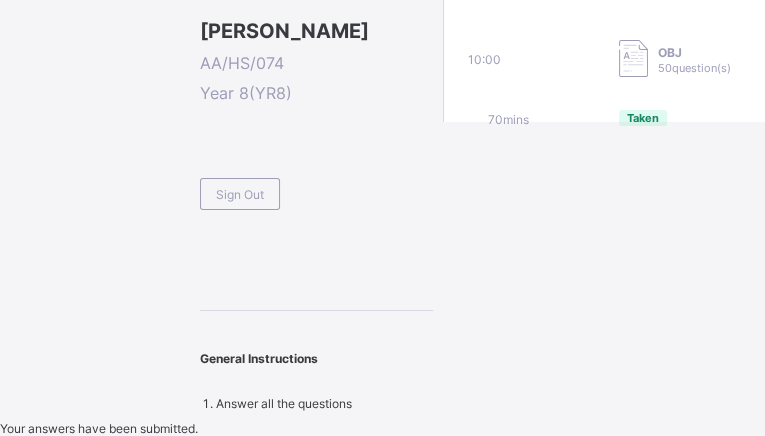 scroll, scrollTop: 336, scrollLeft: 0, axis: vertical 